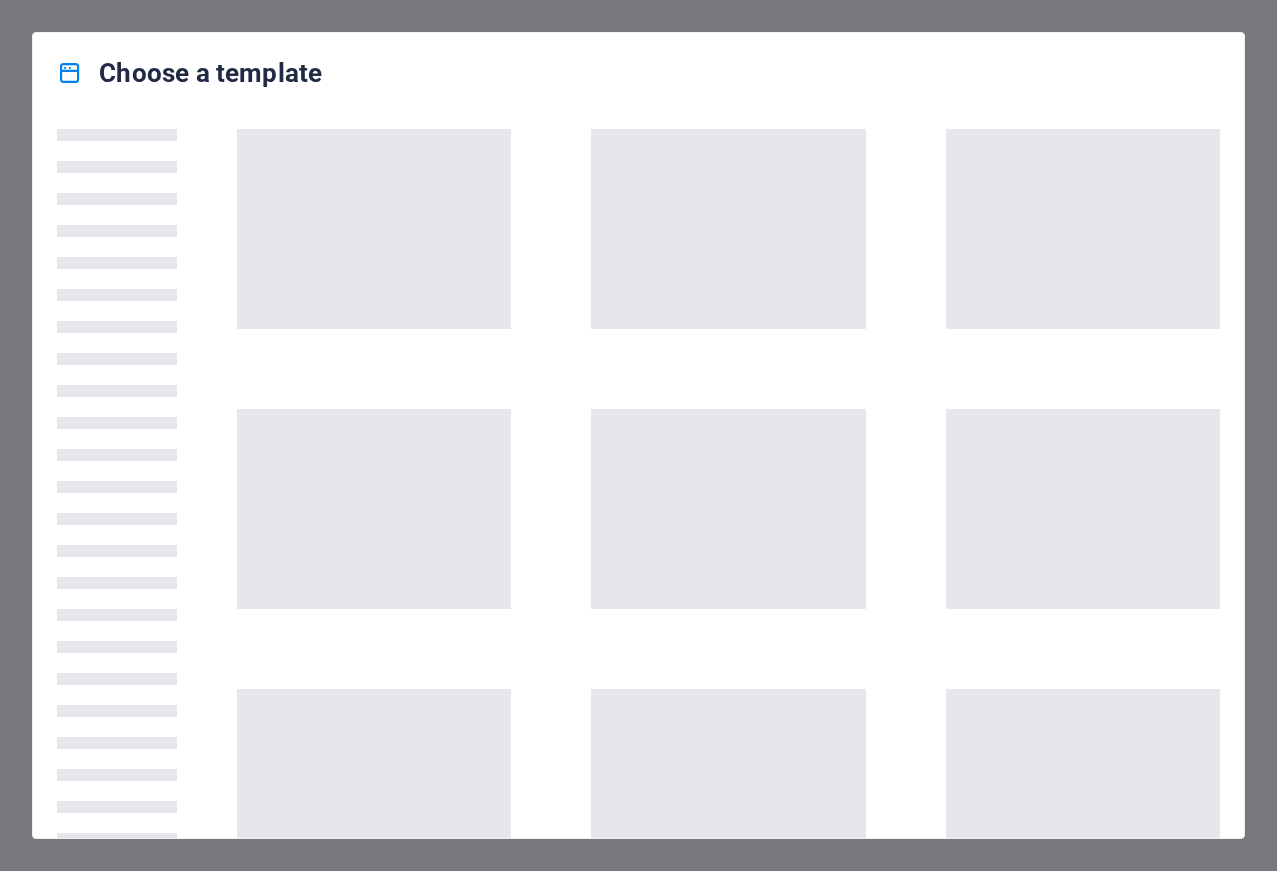 scroll, scrollTop: 0, scrollLeft: 0, axis: both 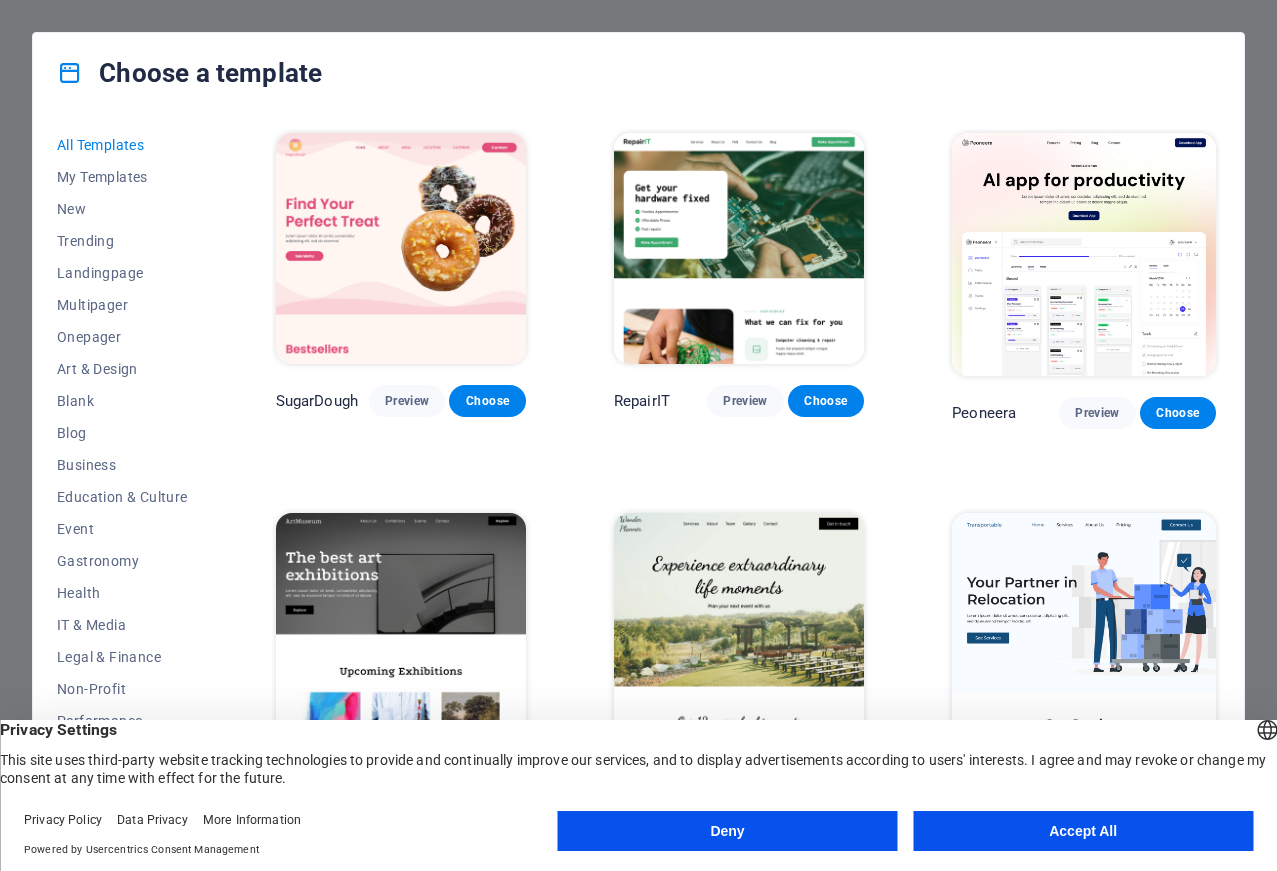 click on "Accept All" at bounding box center [1083, 831] 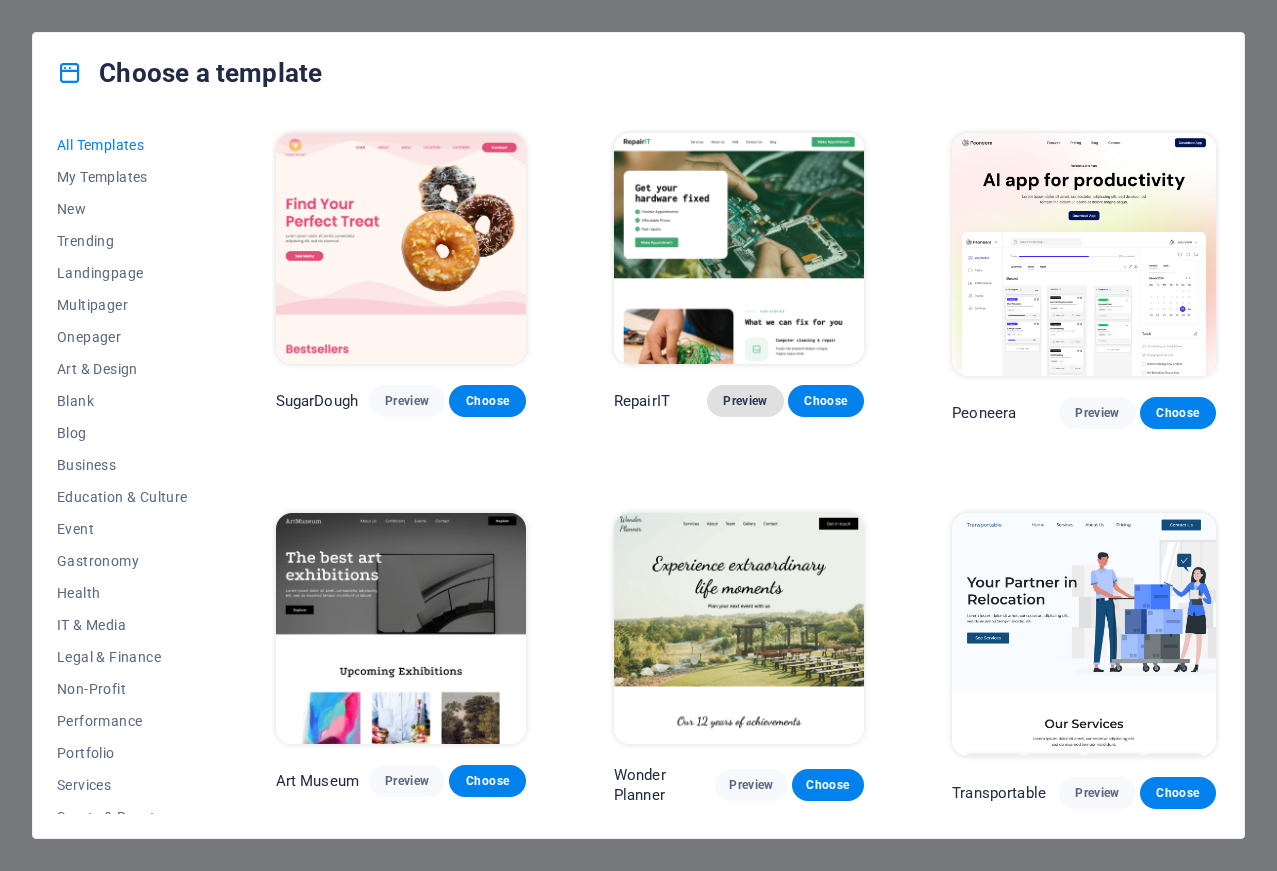 click on "Preview" at bounding box center (745, 401) 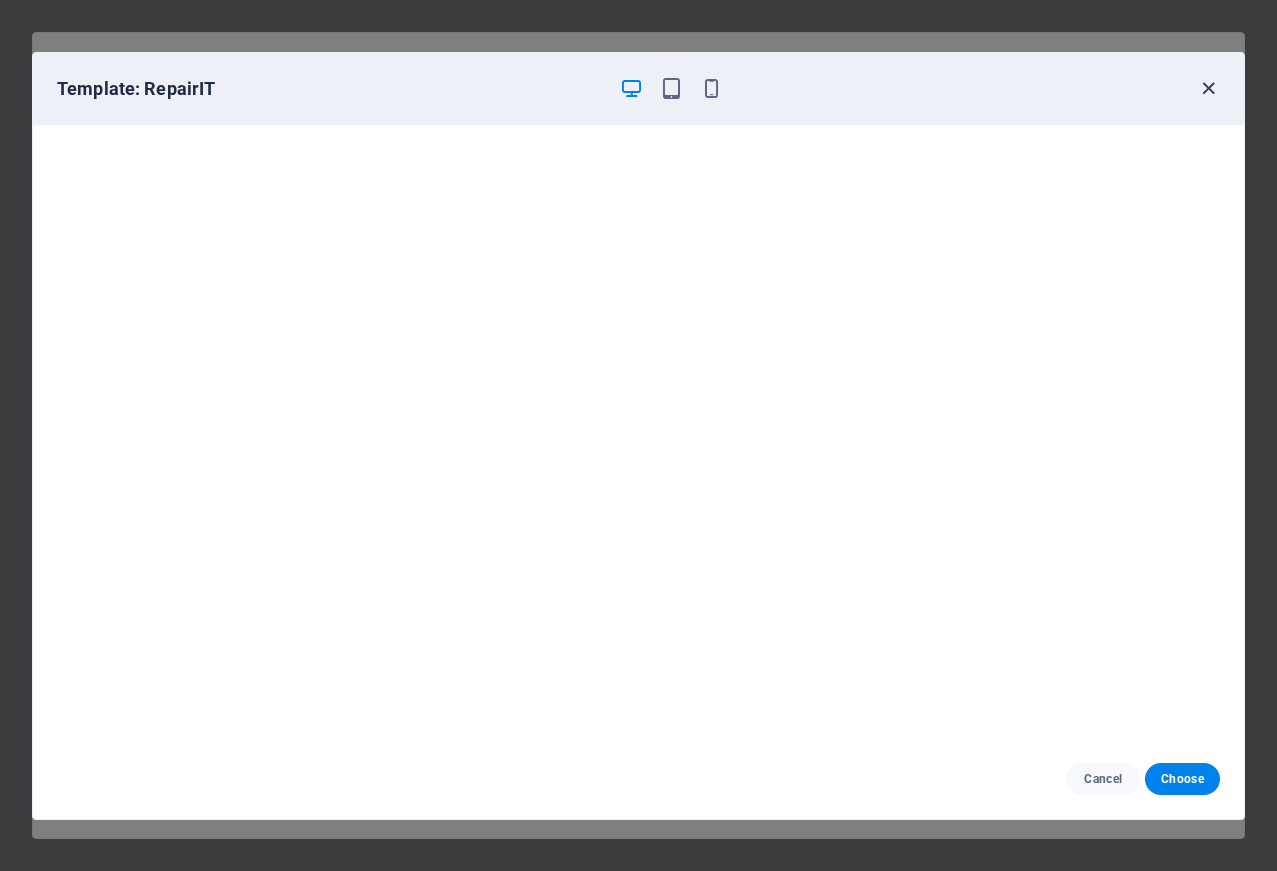 click at bounding box center (1208, 88) 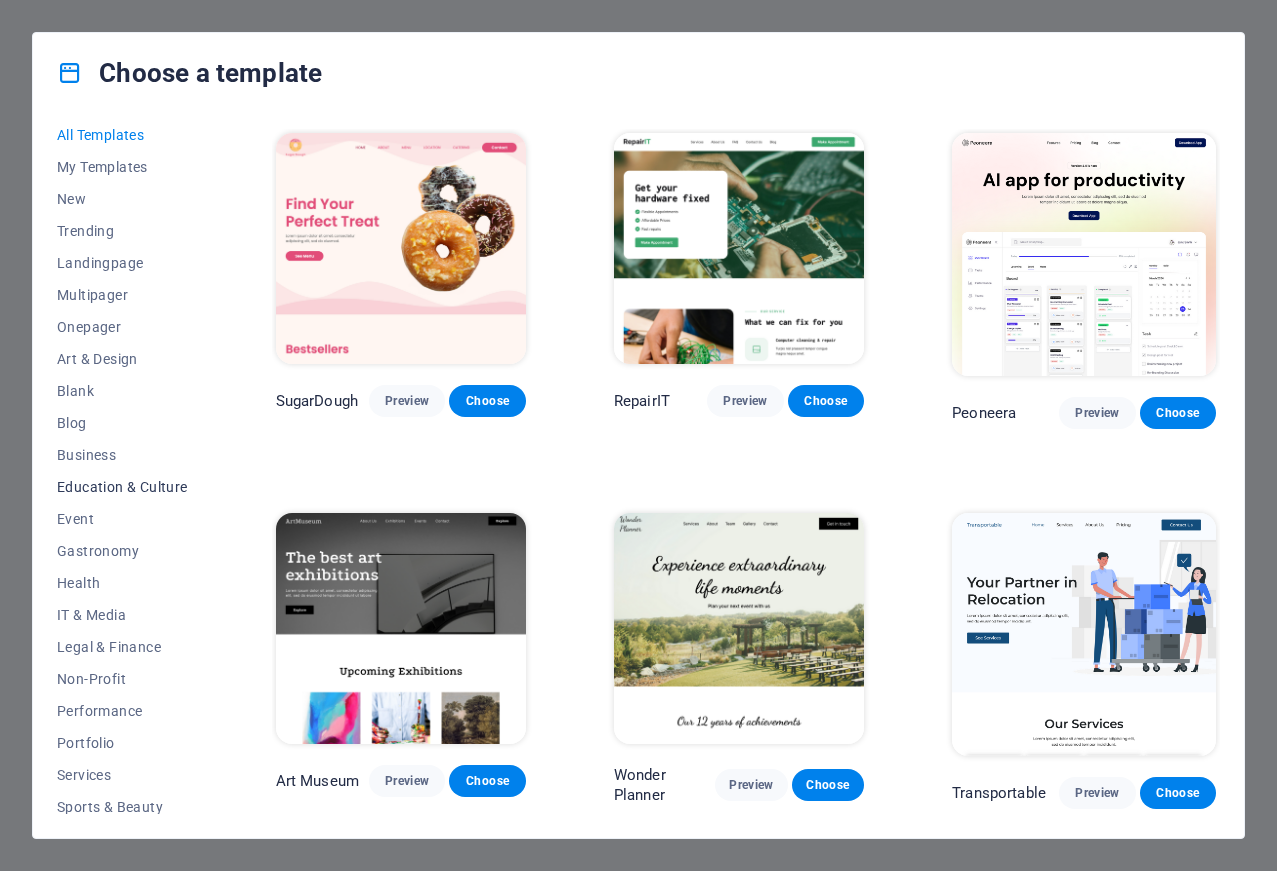 scroll, scrollTop: 0, scrollLeft: 0, axis: both 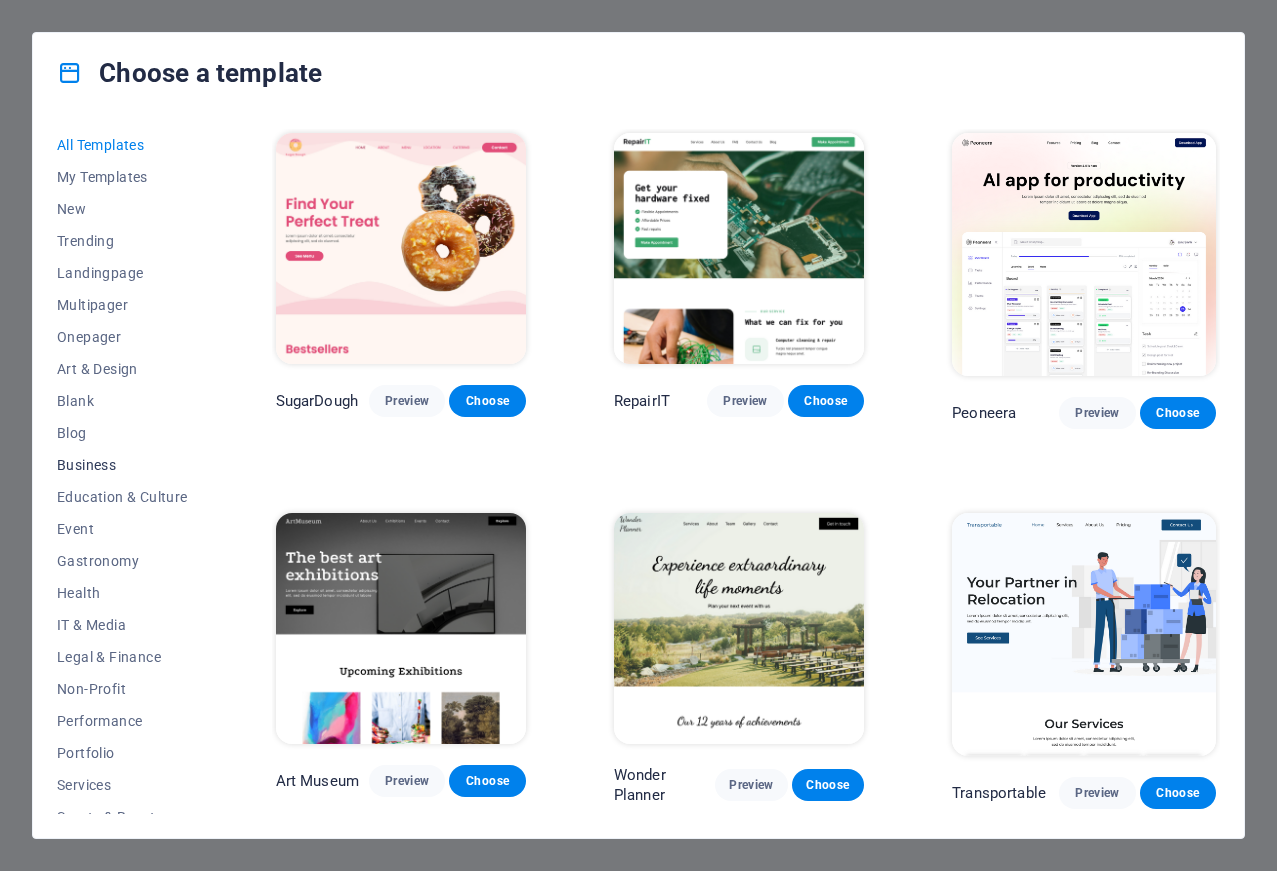 click on "Business" at bounding box center [122, 465] 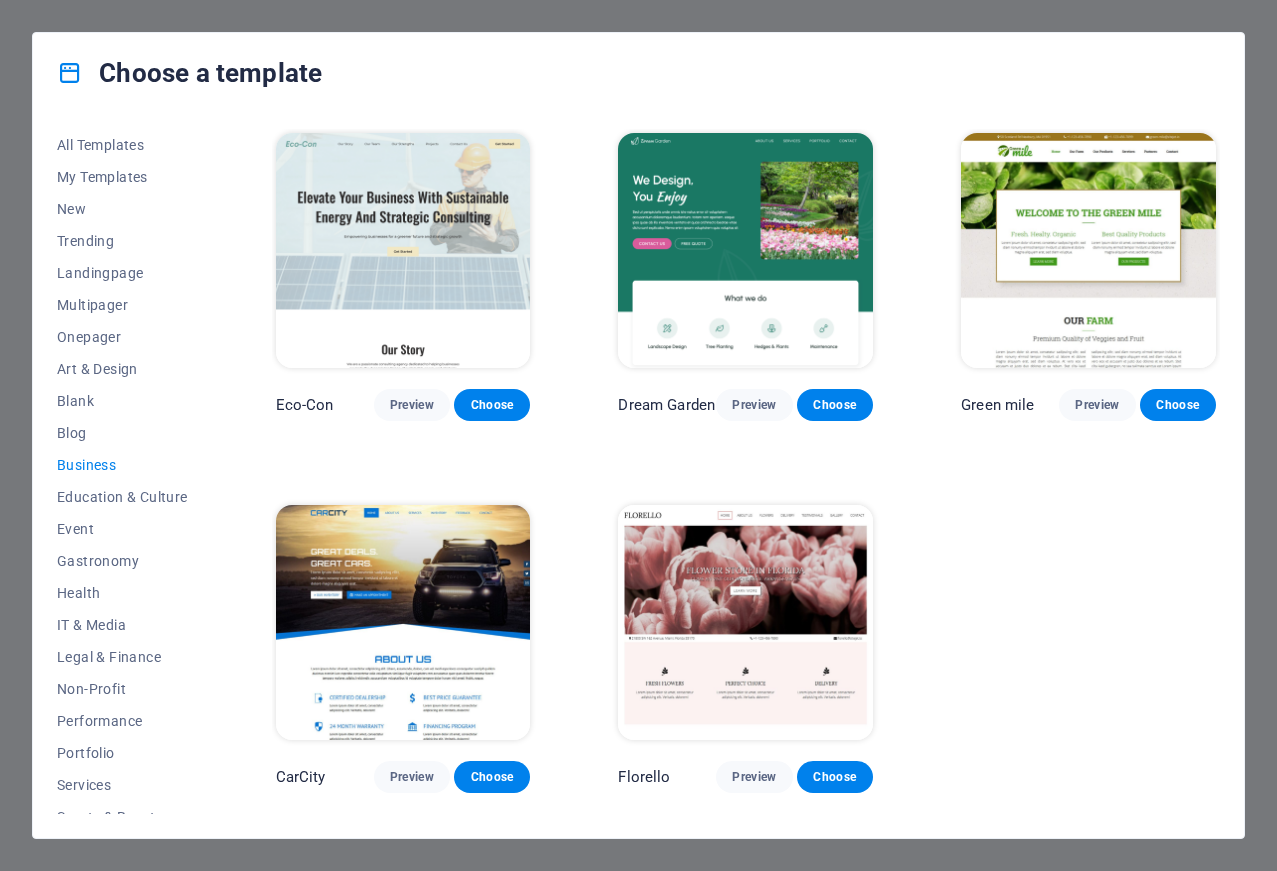 click on "Business" at bounding box center (122, 465) 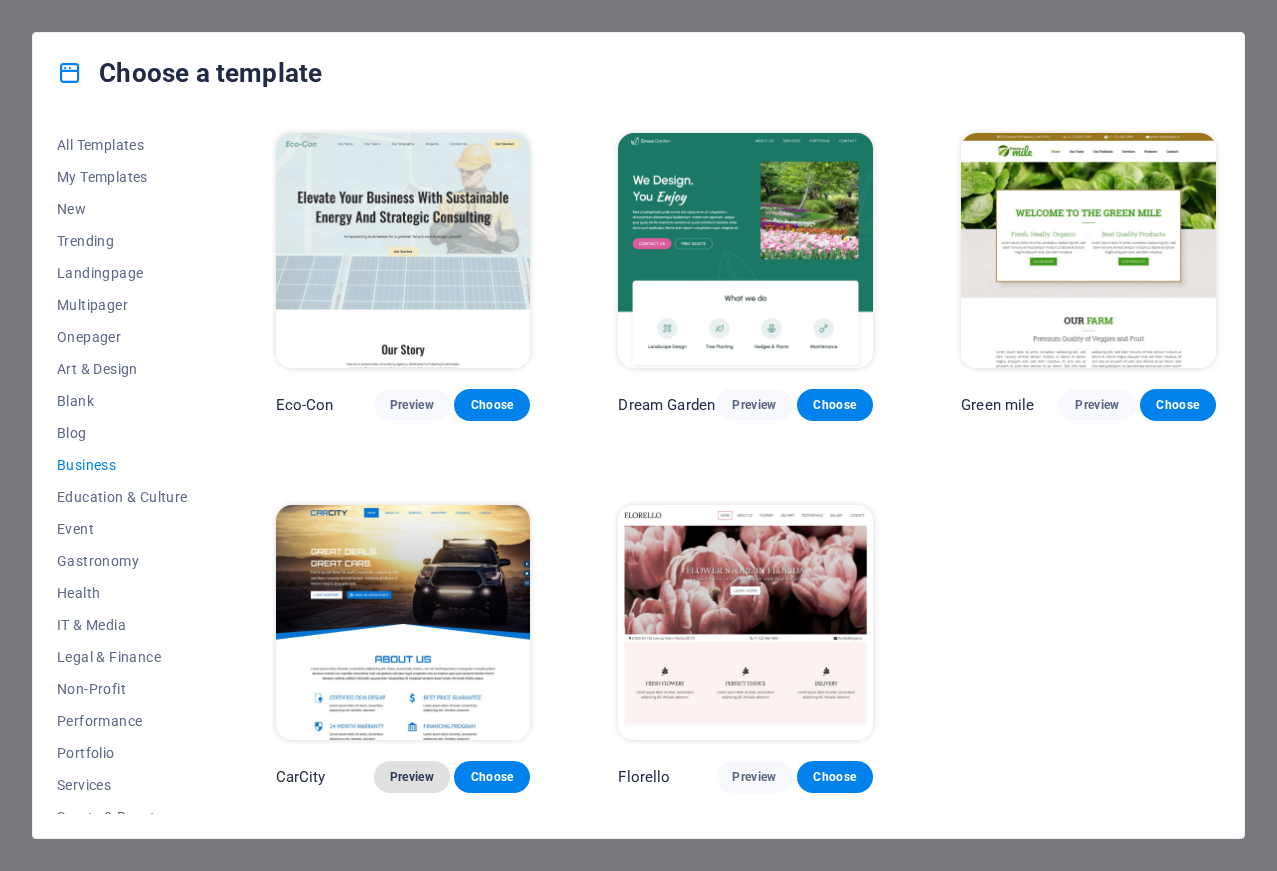 click on "Preview" at bounding box center (412, 777) 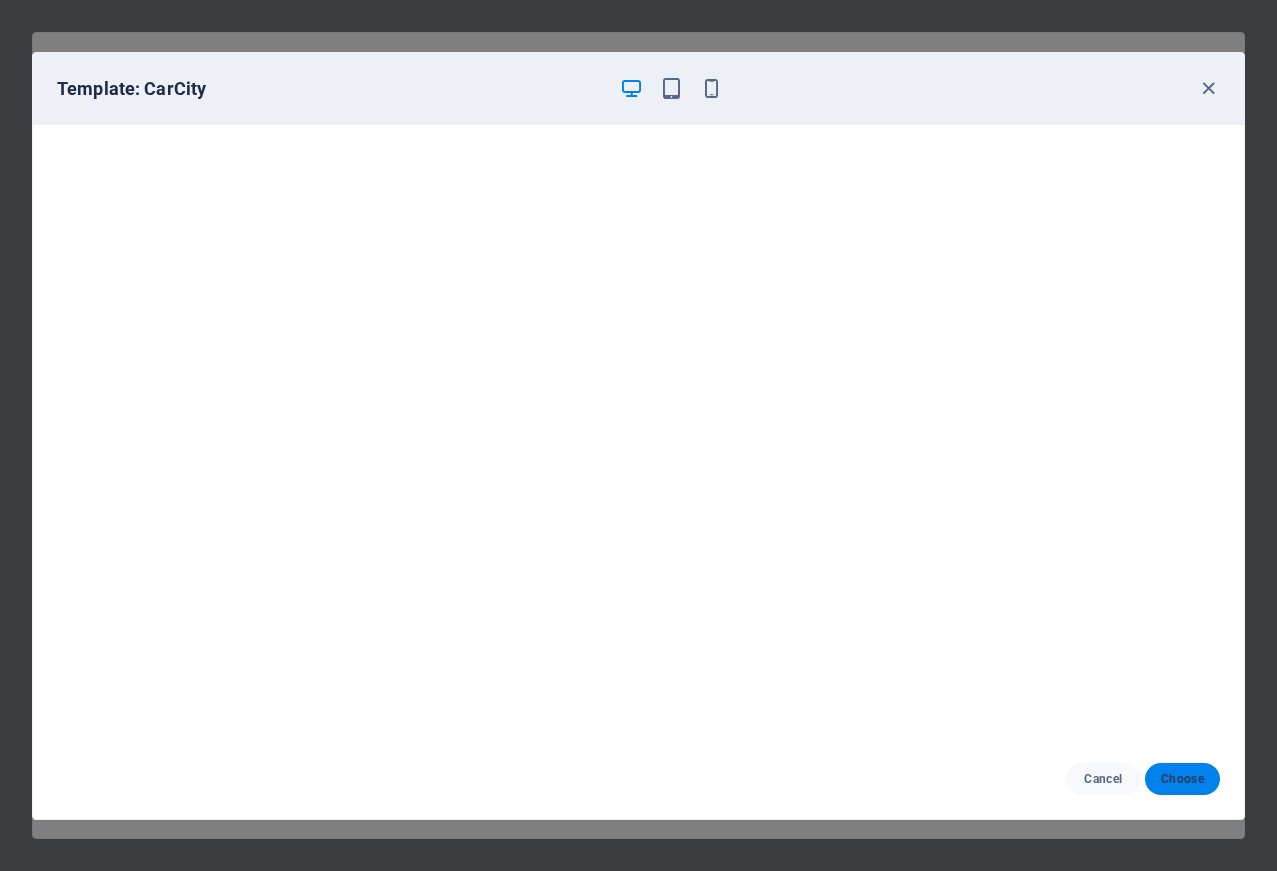 click on "Choose" at bounding box center [1182, 779] 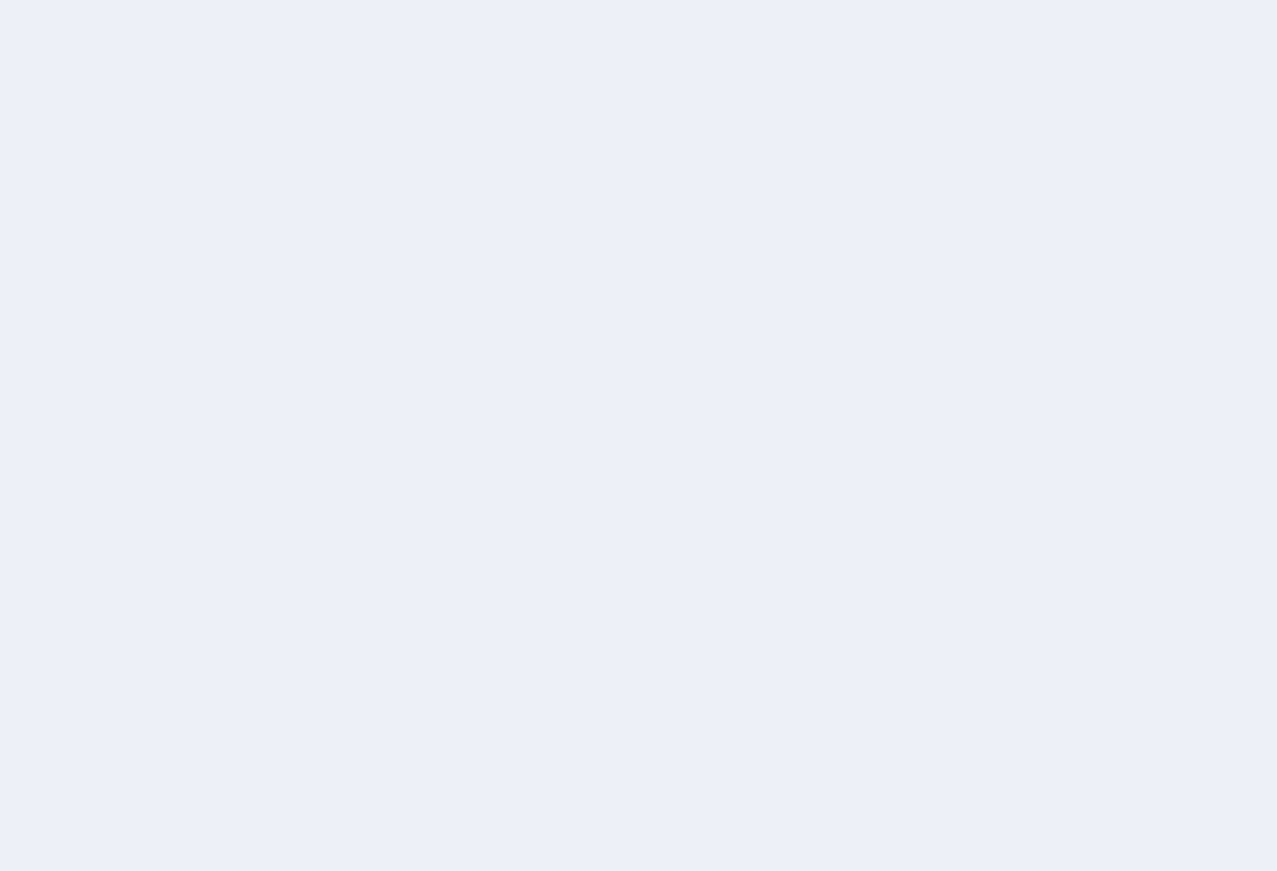 scroll, scrollTop: 0, scrollLeft: 0, axis: both 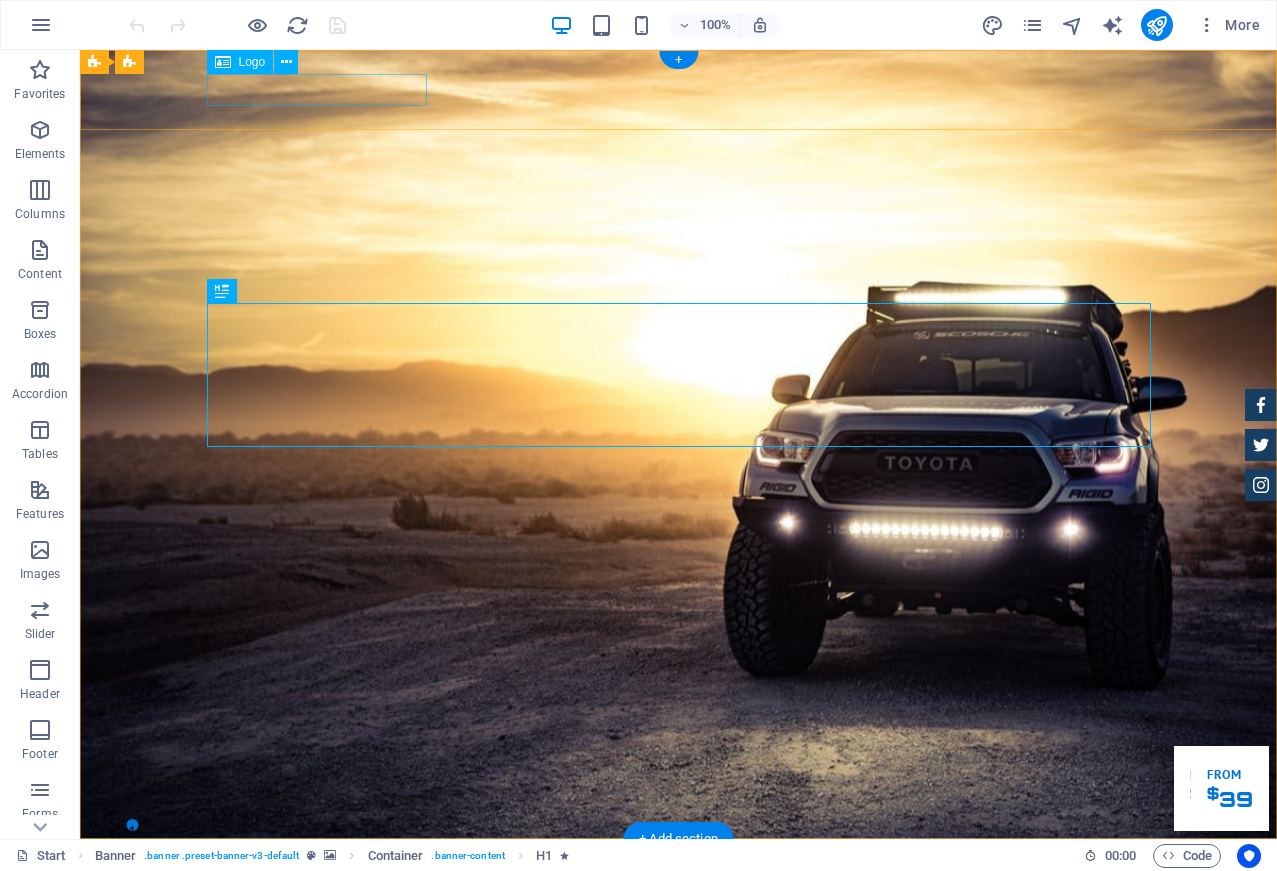 click at bounding box center (679, 870) 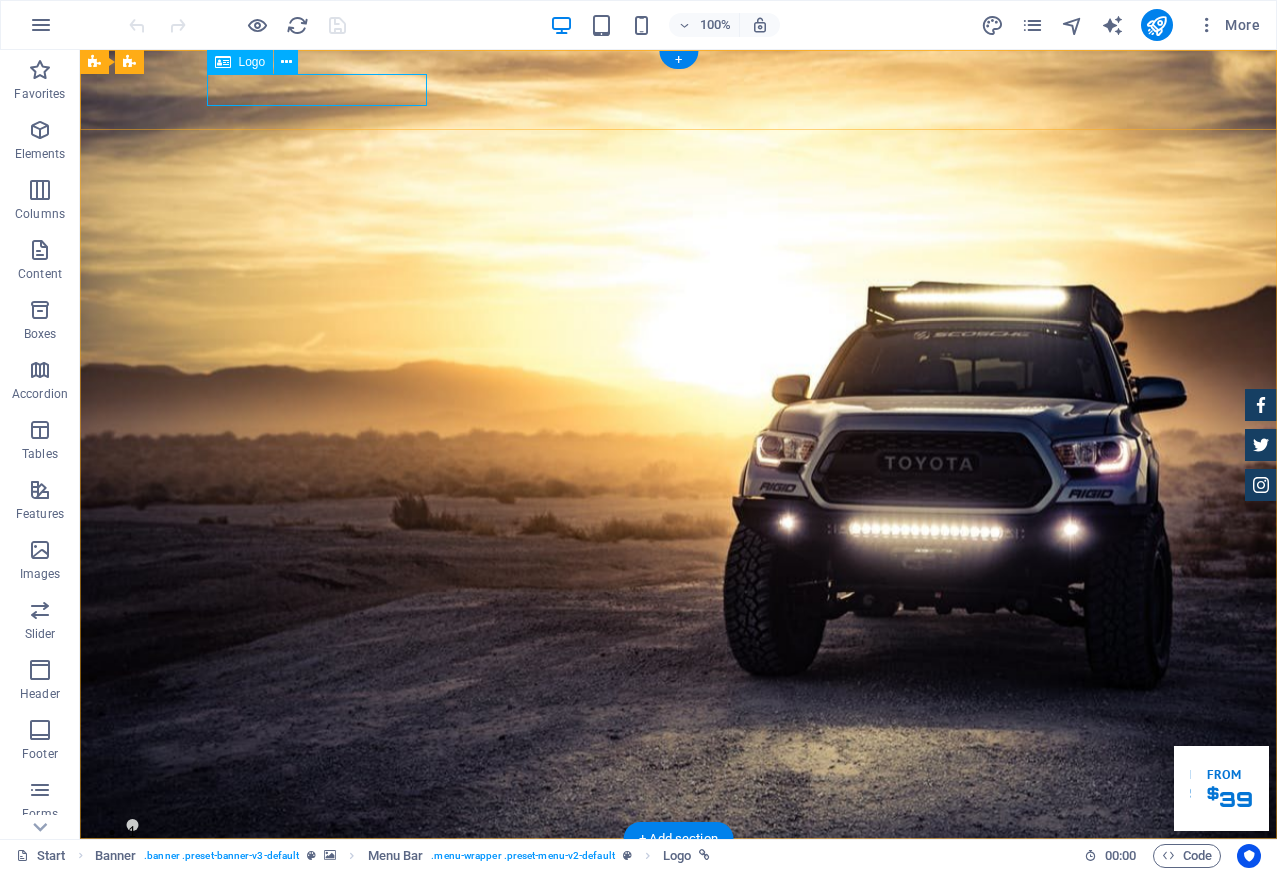 click at bounding box center (679, 870) 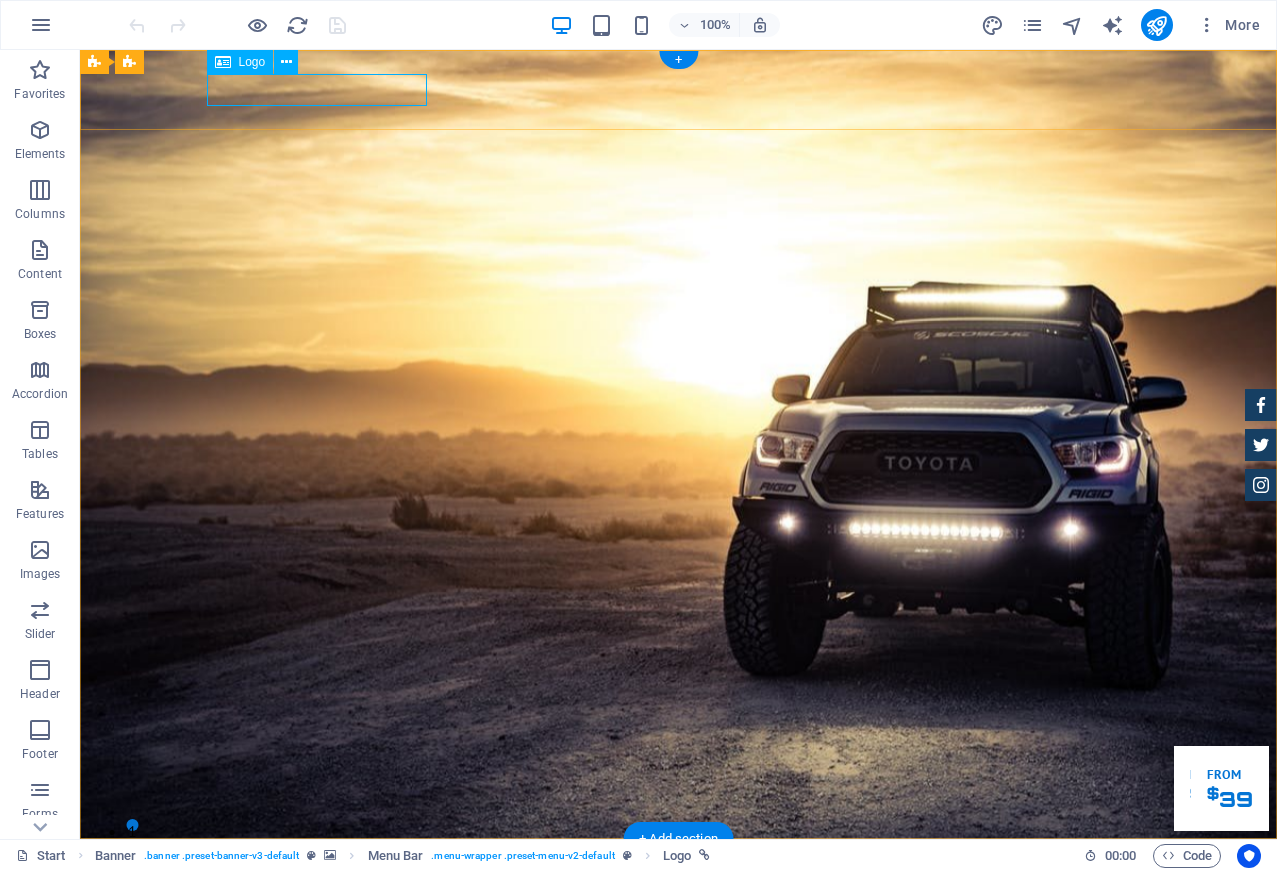 click at bounding box center (679, 870) 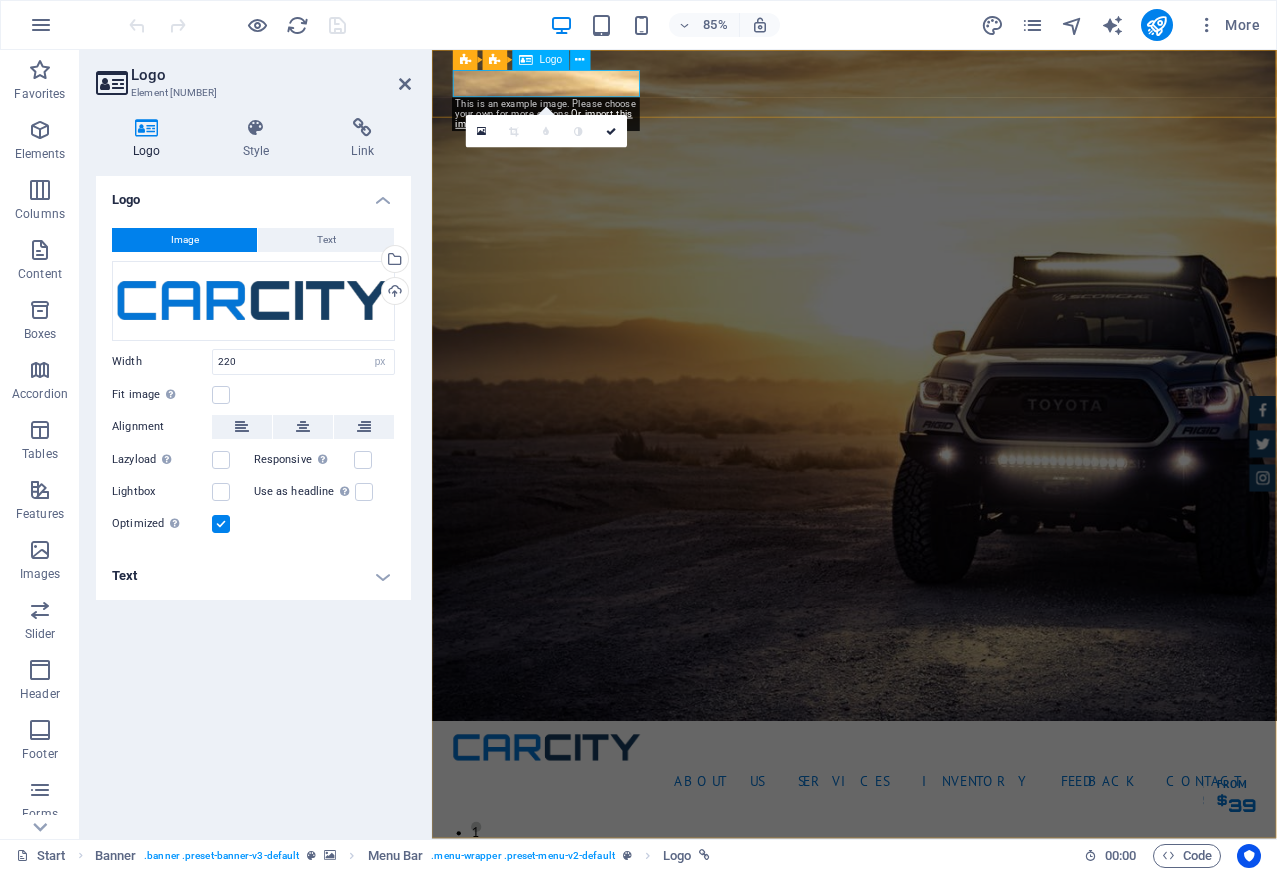 click at bounding box center [929, 870] 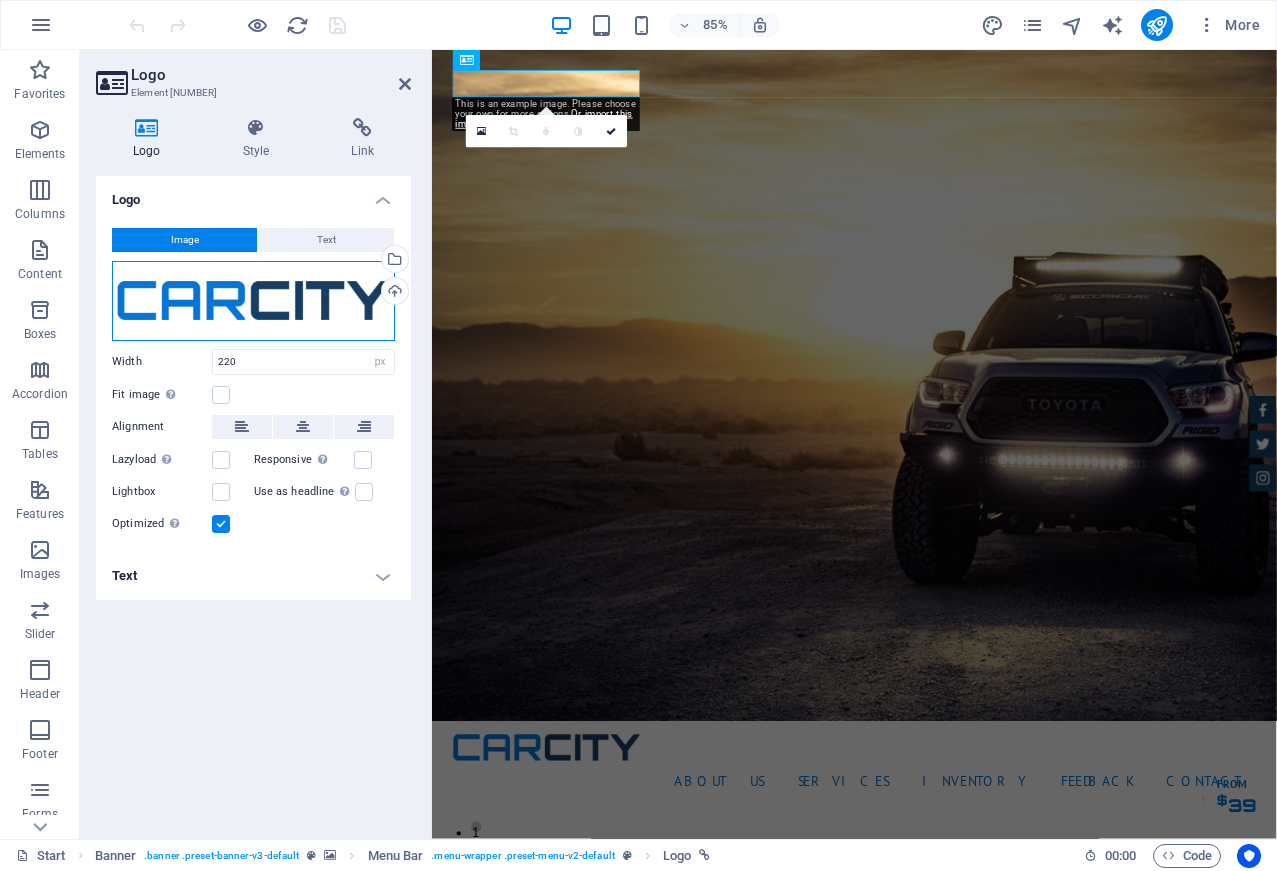 click on "Drag files here, click to choose files or select files from Files or our free stock photos & videos" at bounding box center [253, 301] 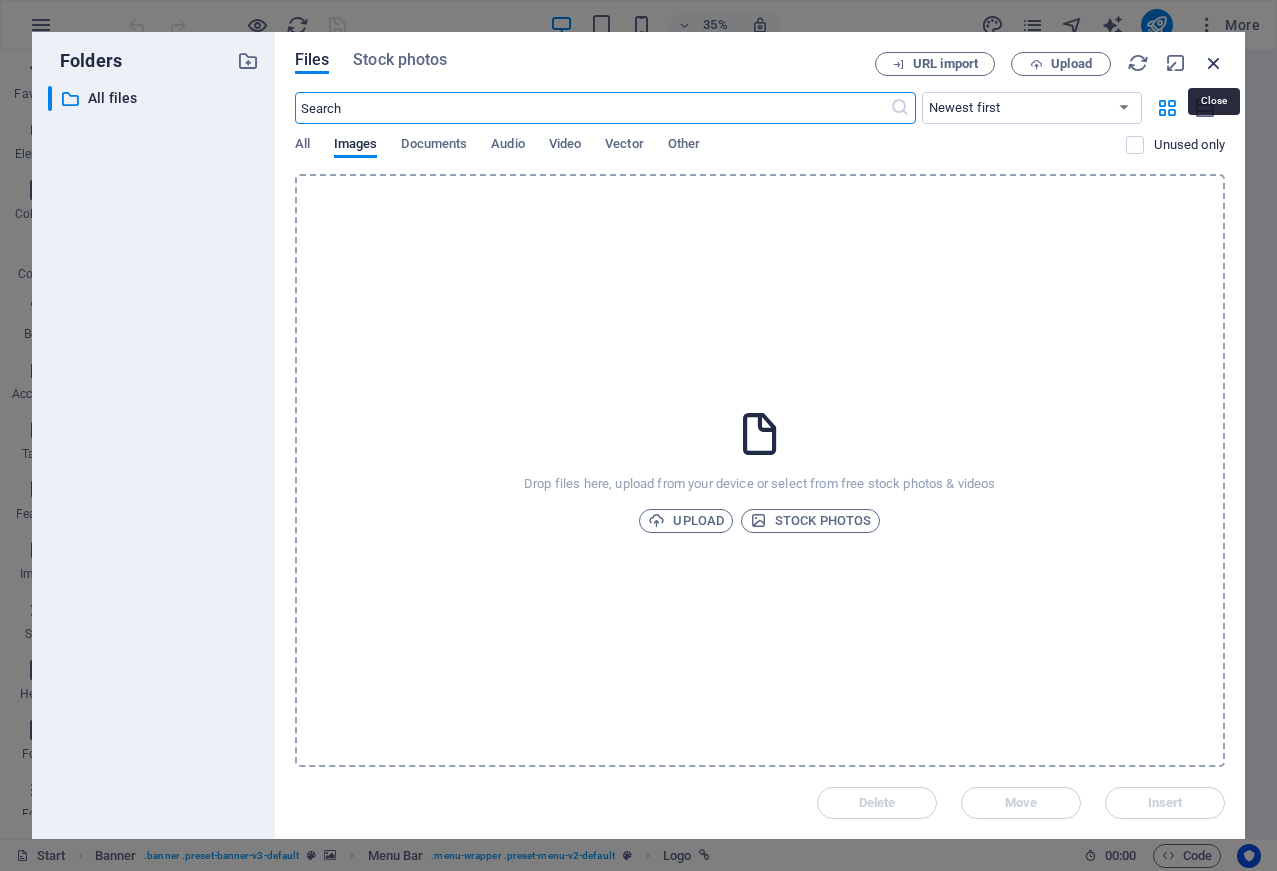 click at bounding box center (1214, 63) 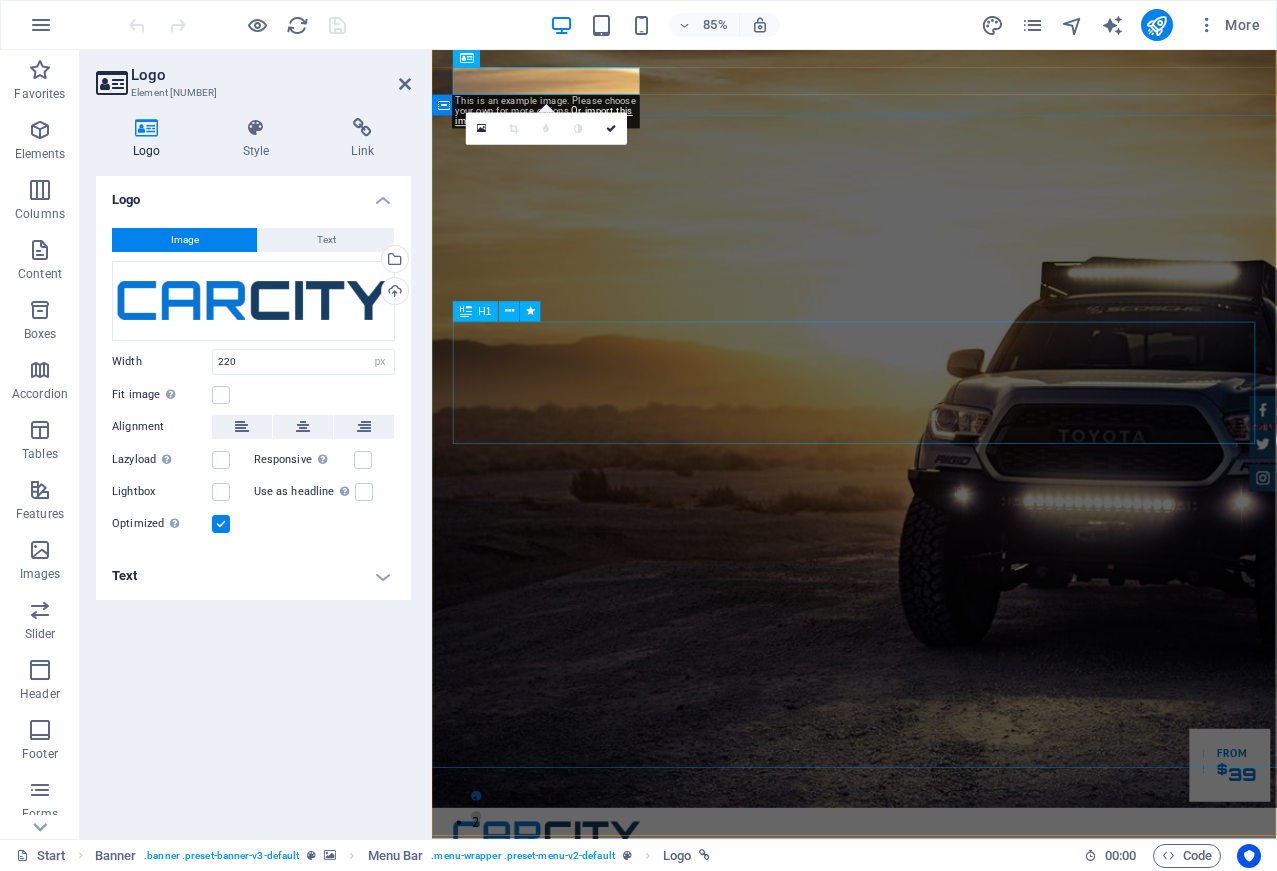 scroll, scrollTop: 0, scrollLeft: 0, axis: both 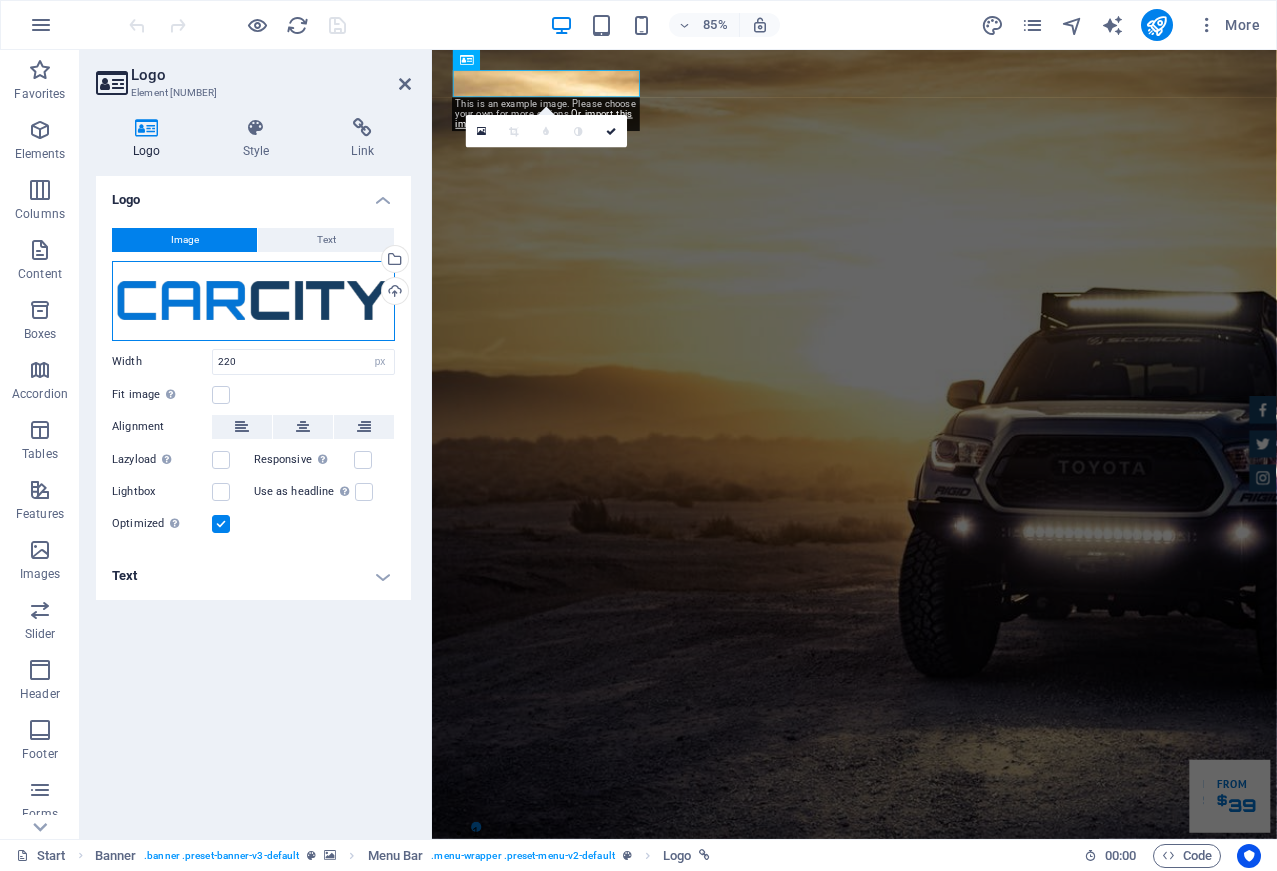click on "Drag files here, click to choose files or select files from Files or our free stock photos & videos" at bounding box center (253, 301) 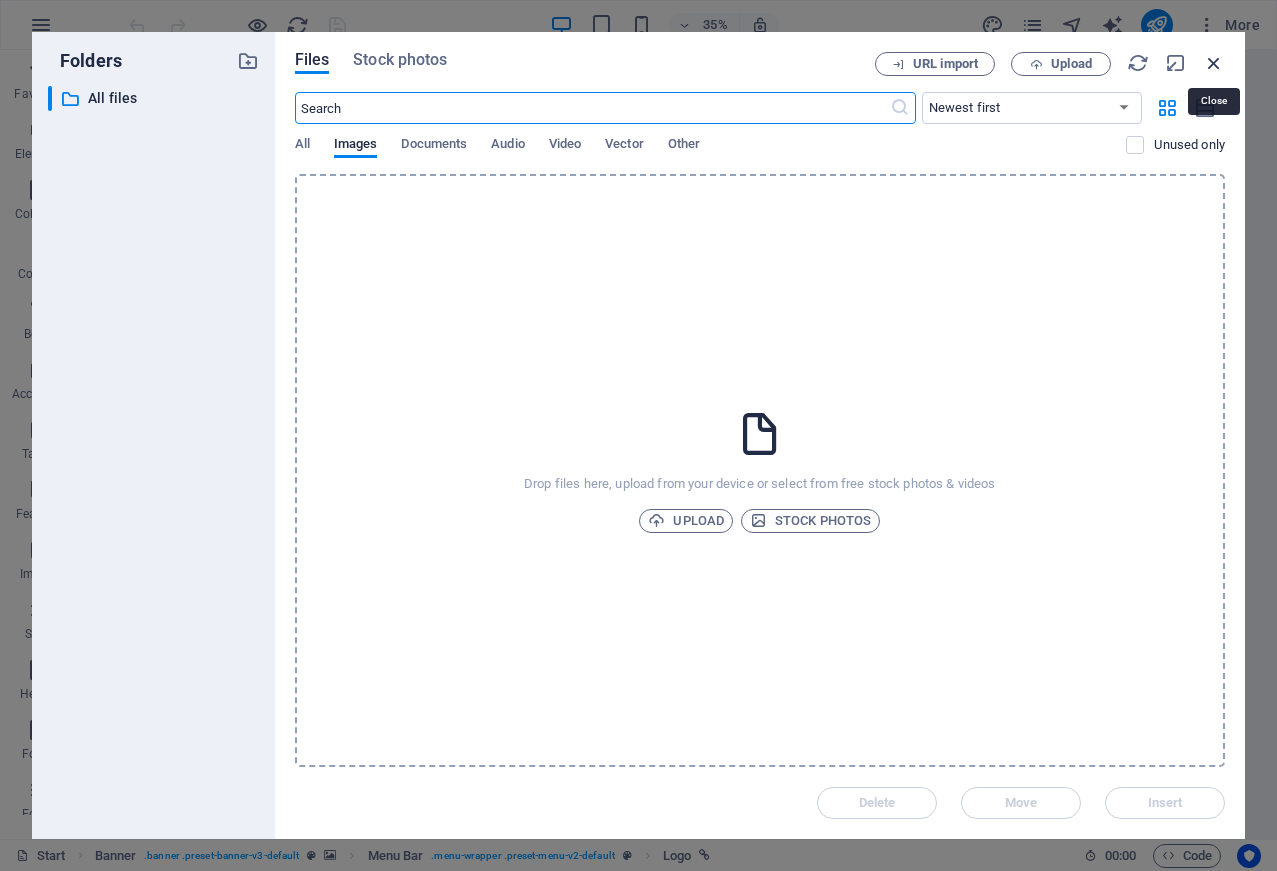 click at bounding box center [1214, 63] 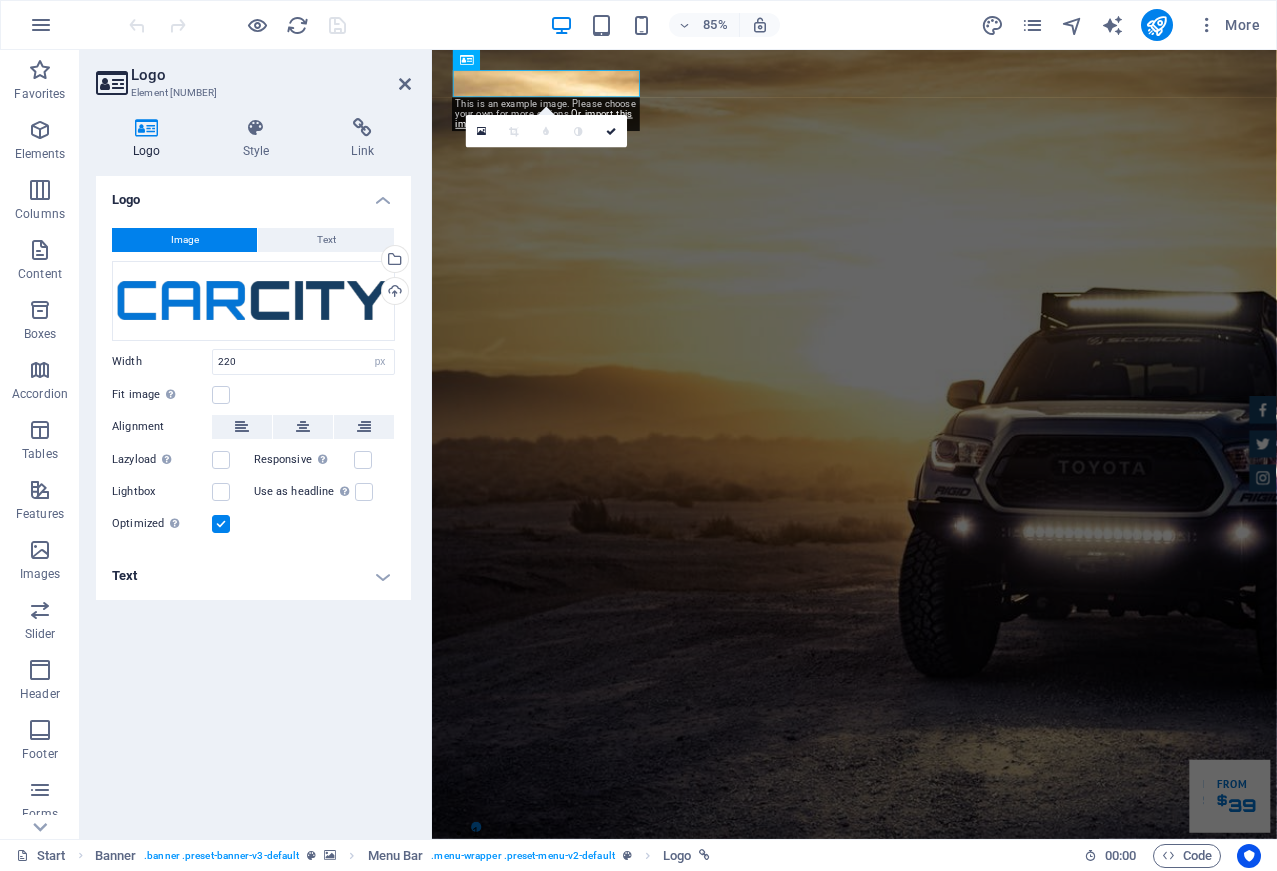 click on "Text" at bounding box center (253, 576) 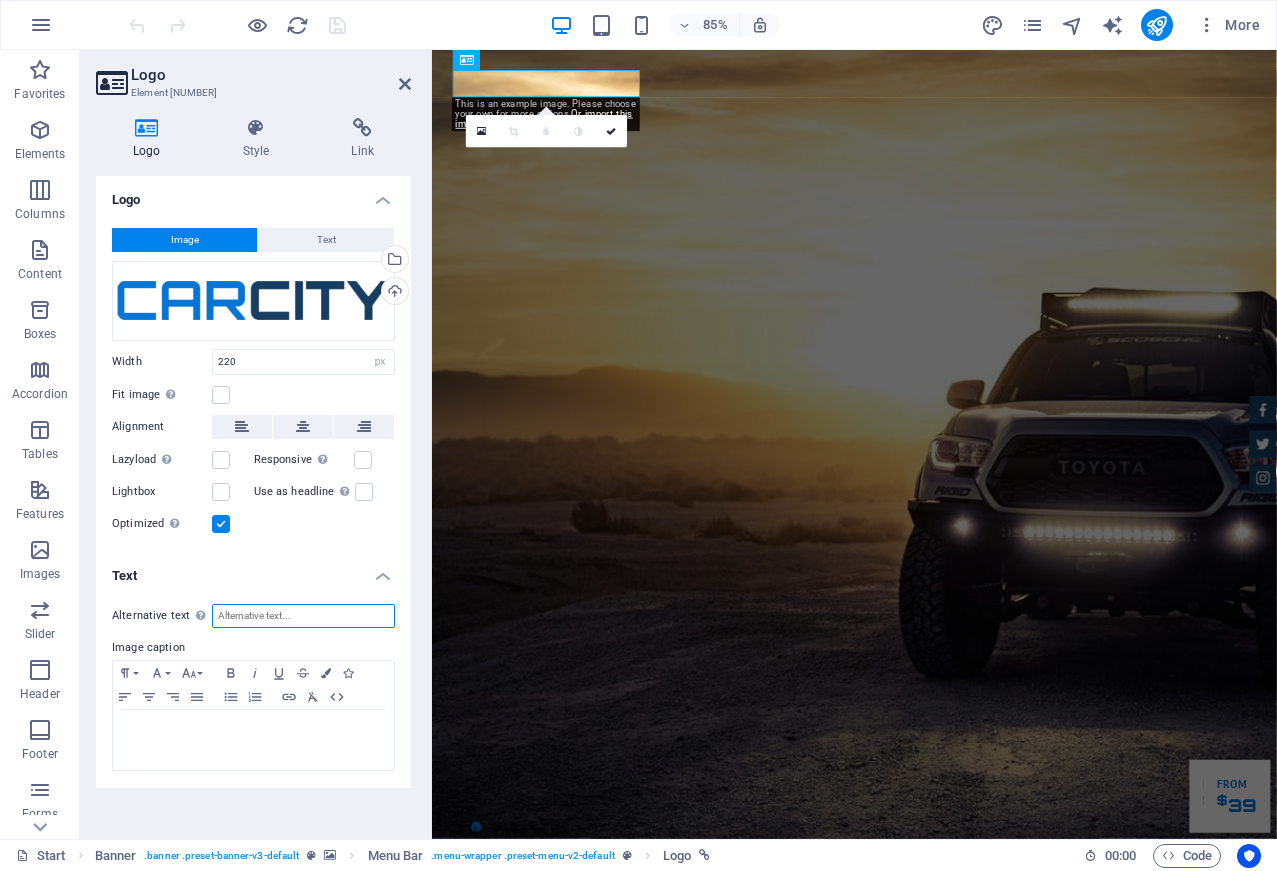 click on "Alternative text The alternative text is used by devices that cannot display images (e.g. image search engines) and should be added to every image to improve website accessibility." at bounding box center [303, 616] 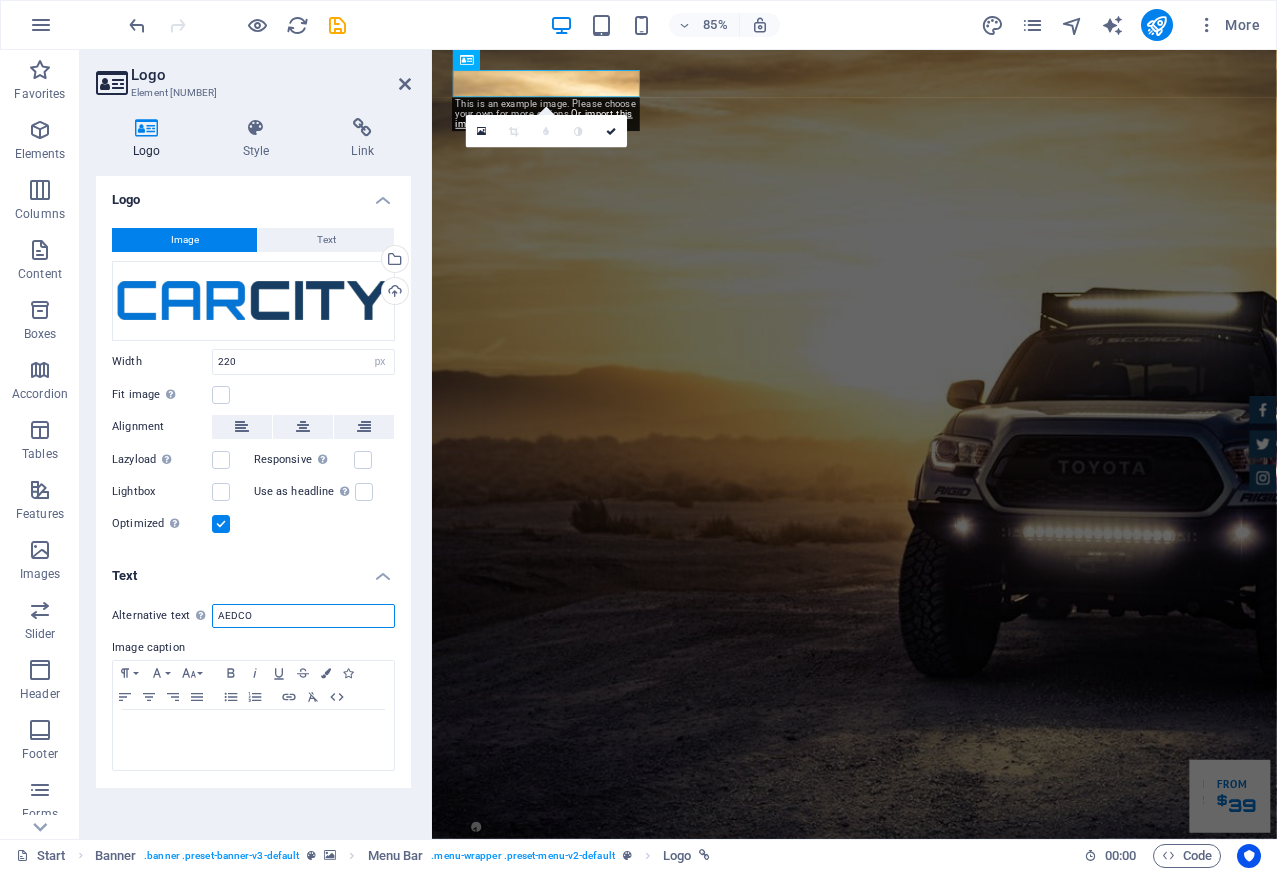 type on "AEDCO" 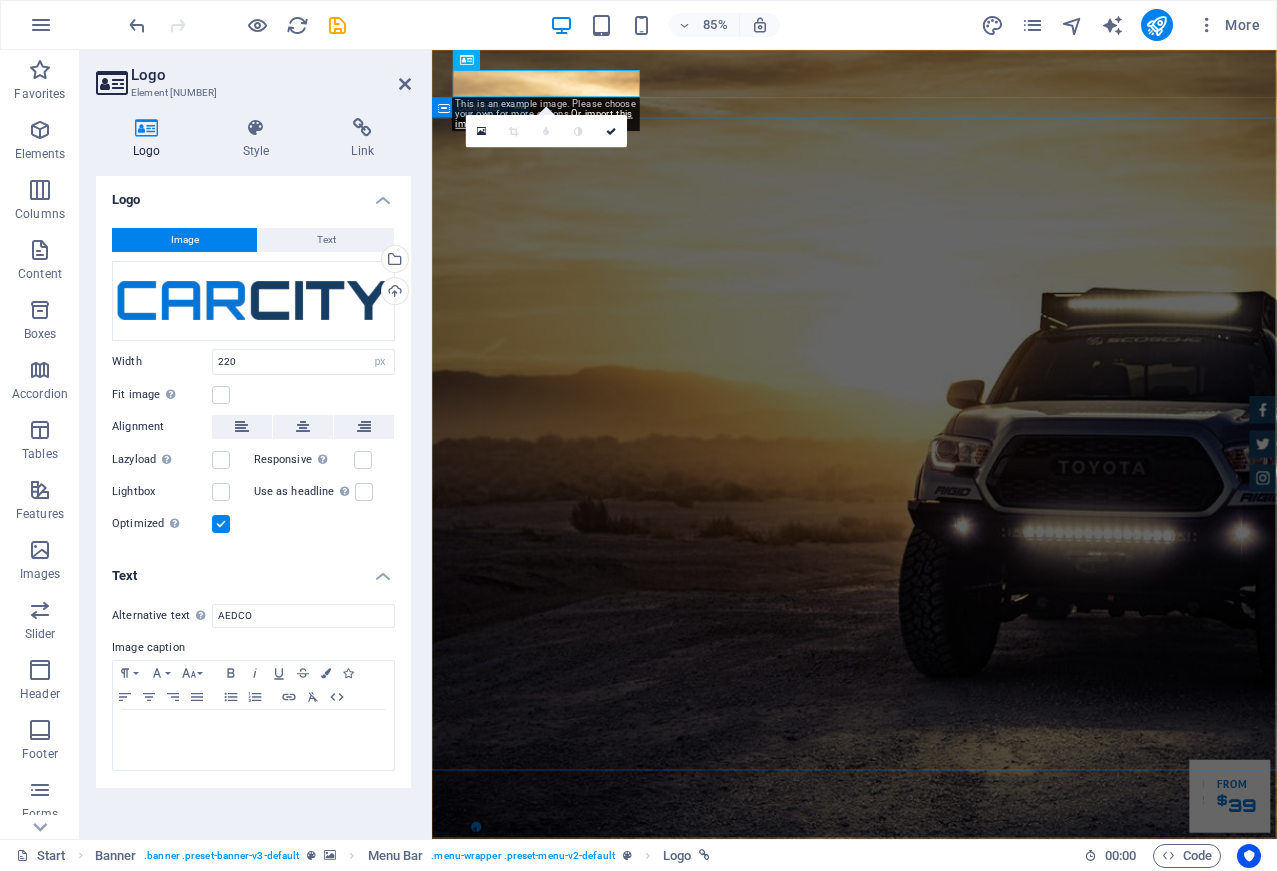 click on "GReat Deals. Great Cars. Lorem ipsum dolor sit amet, consetetur sadipscing elitr, sed diam nonumy eirmod tempor invidunt ut labore et dolore magna aliquyam erat.  Our Inventory   Make an appointment" at bounding box center (929, 1385) 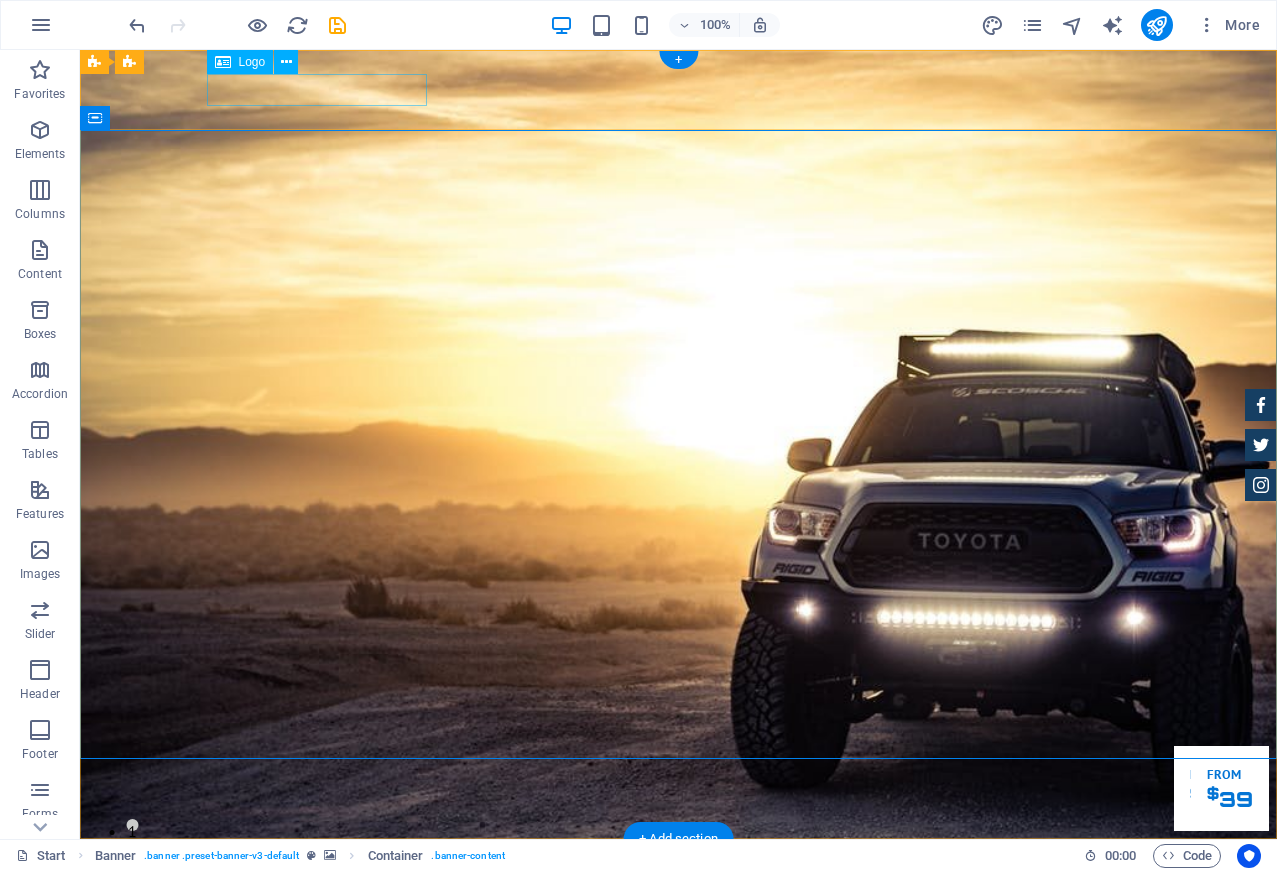 click at bounding box center [679, 1009] 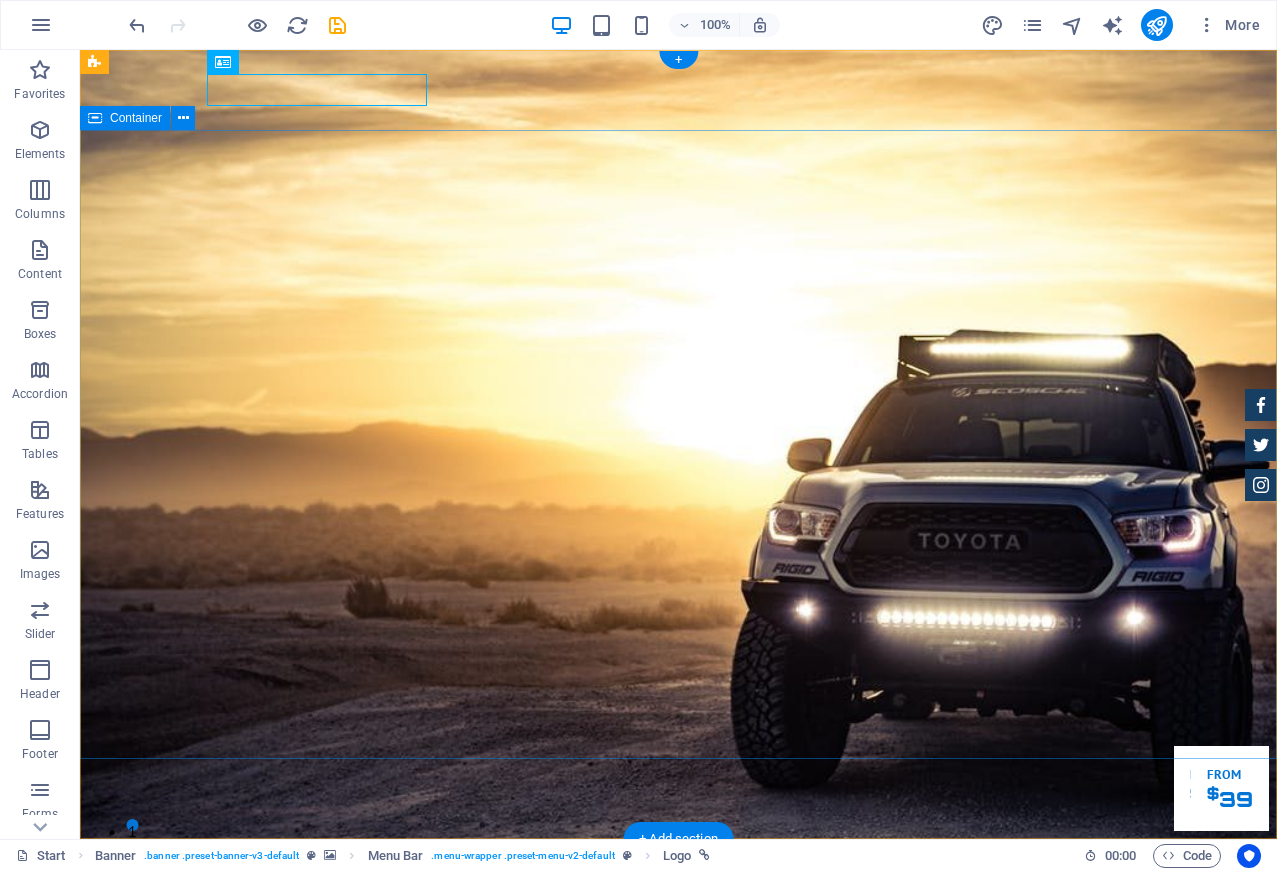 click on "GReat Deals. Great Cars. Lorem ipsum dolor sit amet, consetetur sadipscing elitr, sed diam nonumy eirmod tempor invidunt ut labore et dolore magna aliquyam erat.  Our Inventory   Make an appointment" at bounding box center [678, 1385] 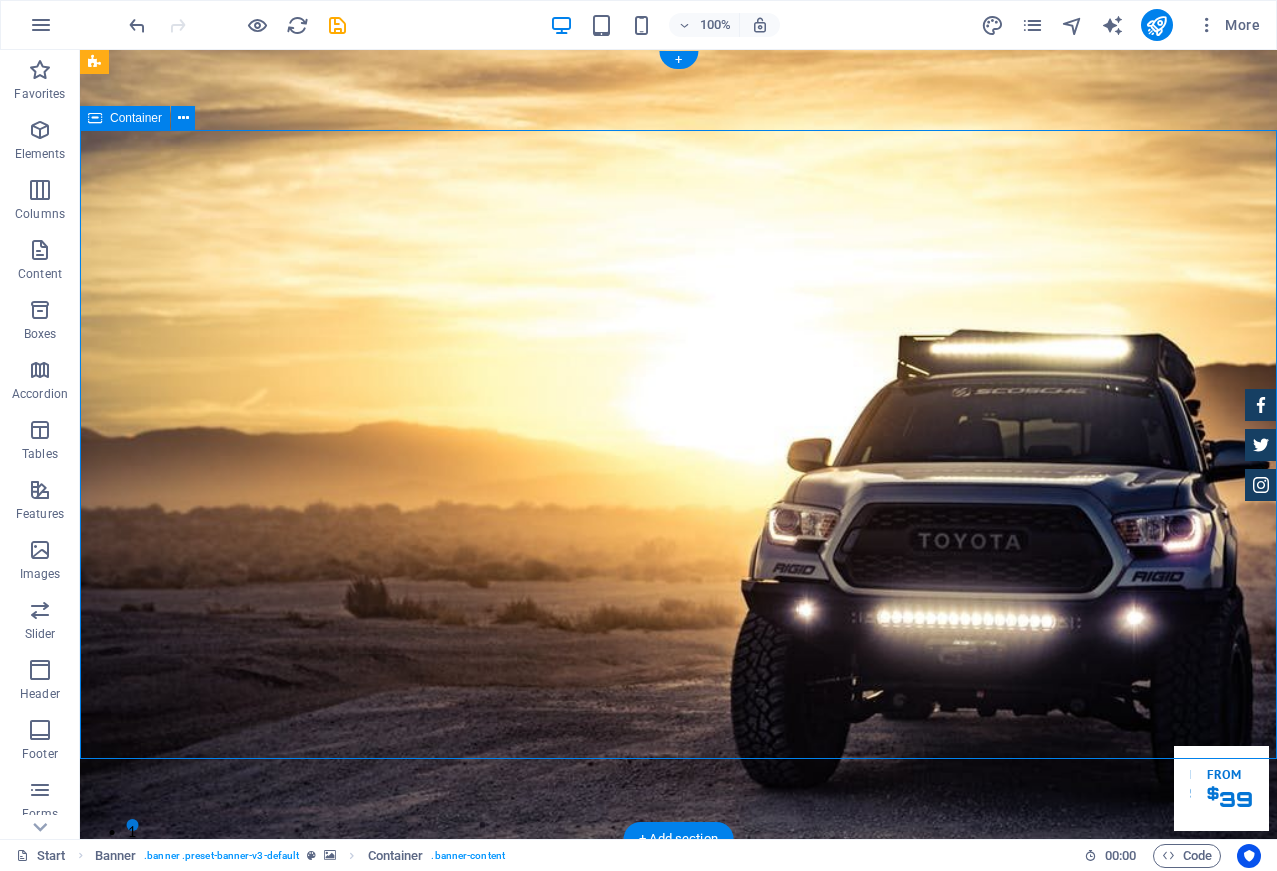 click on "GReat Deals. Great Cars. Lorem ipsum dolor sit amet, consetetur sadipscing elitr, sed diam nonumy eirmod tempor invidunt ut labore et dolore magna aliquyam erat.  Our Inventory   Make an appointment" at bounding box center [678, 1385] 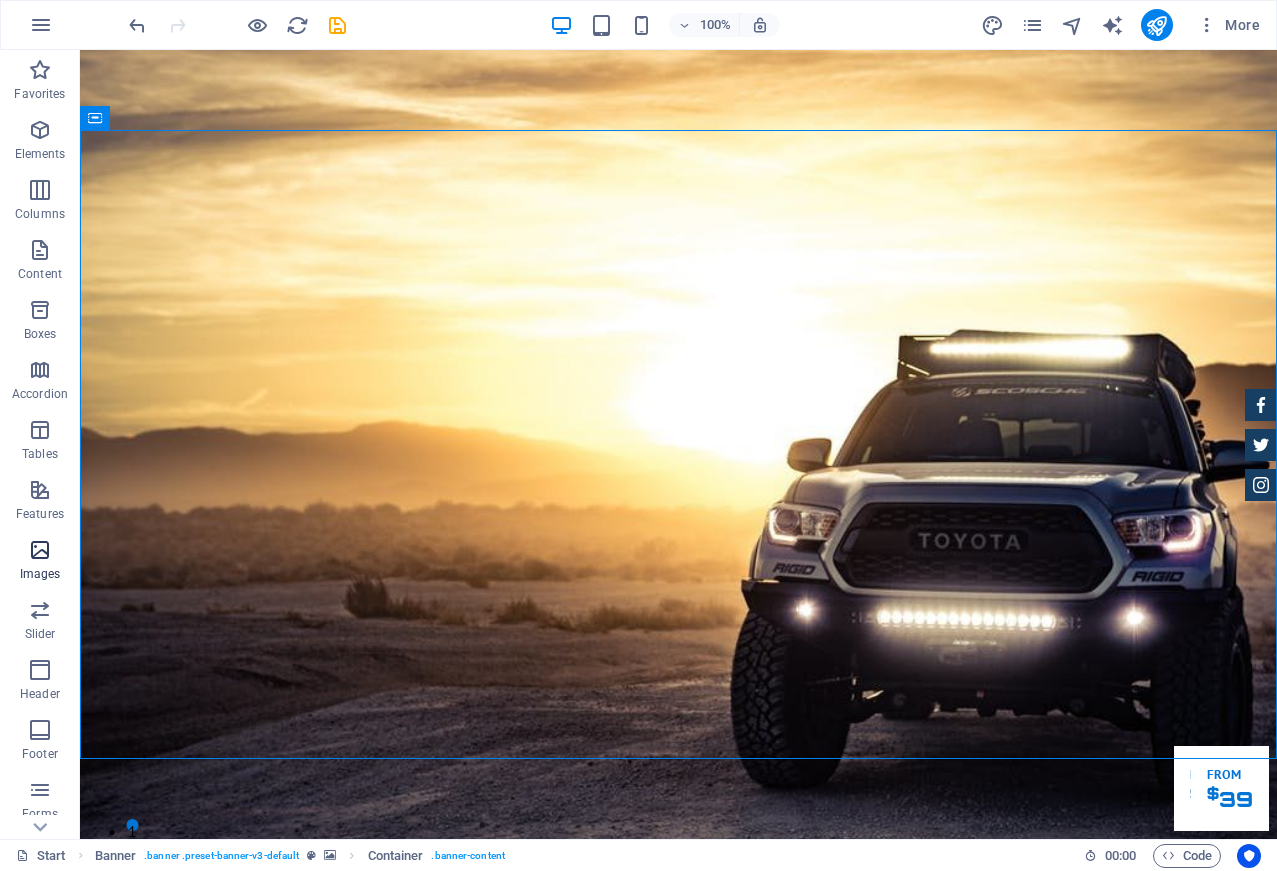 click at bounding box center [40, 550] 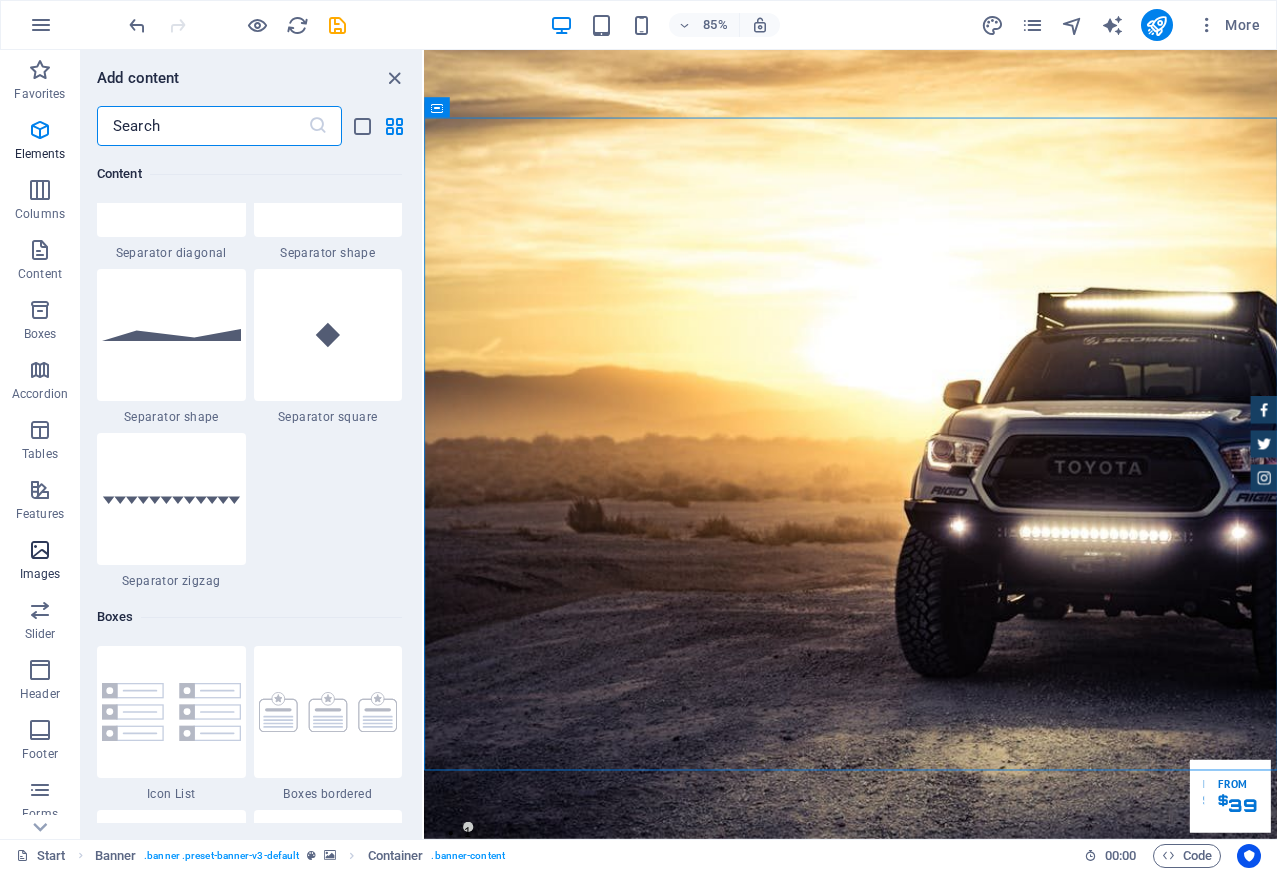 scroll, scrollTop: 10140, scrollLeft: 0, axis: vertical 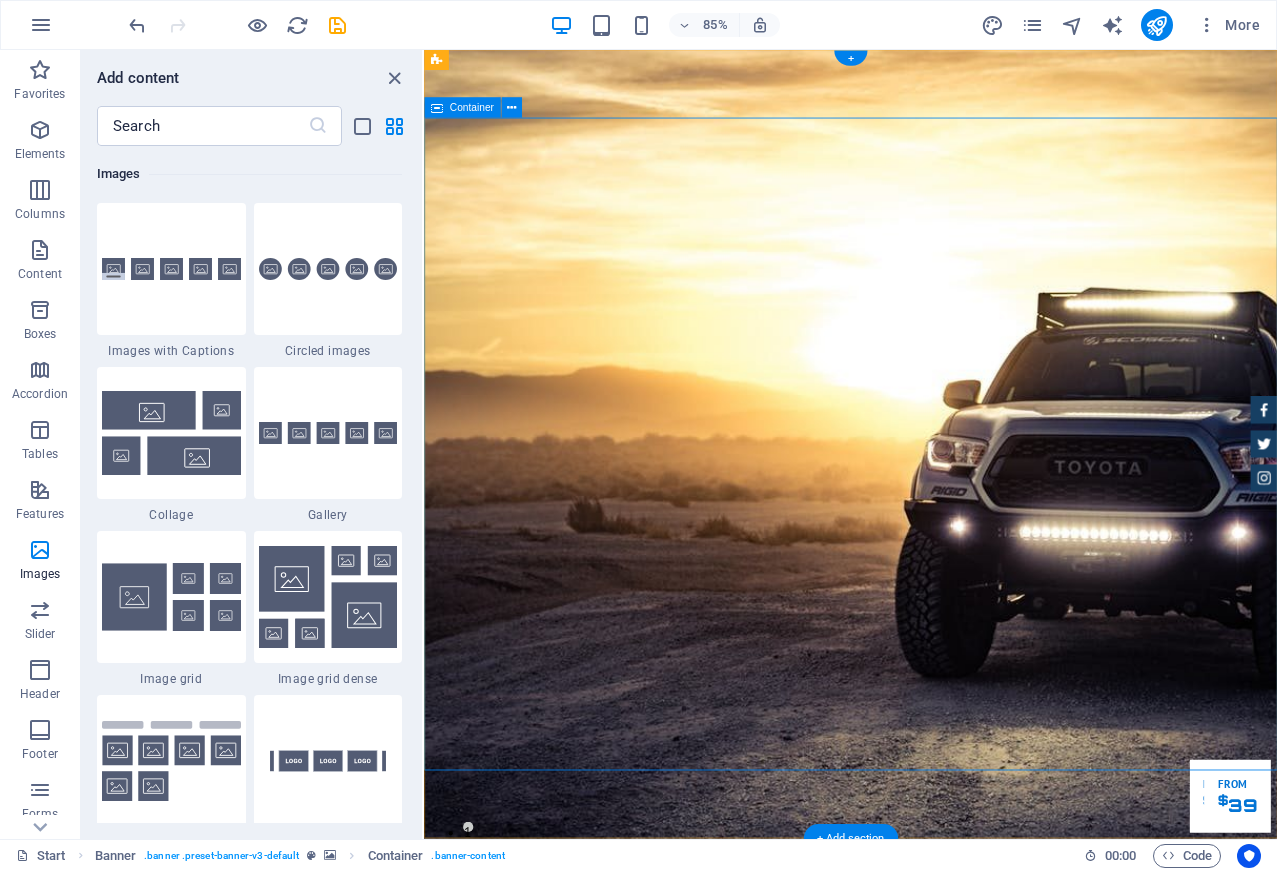 click on "GReat Deals. Great Cars. Lorem ipsum dolor sit amet, consetetur sadipscing elitr, sed diam nonumy eirmod tempor invidunt ut labore et dolore magna aliquyam erat.  Our Inventory   Make an appointment" at bounding box center [926, 1385] 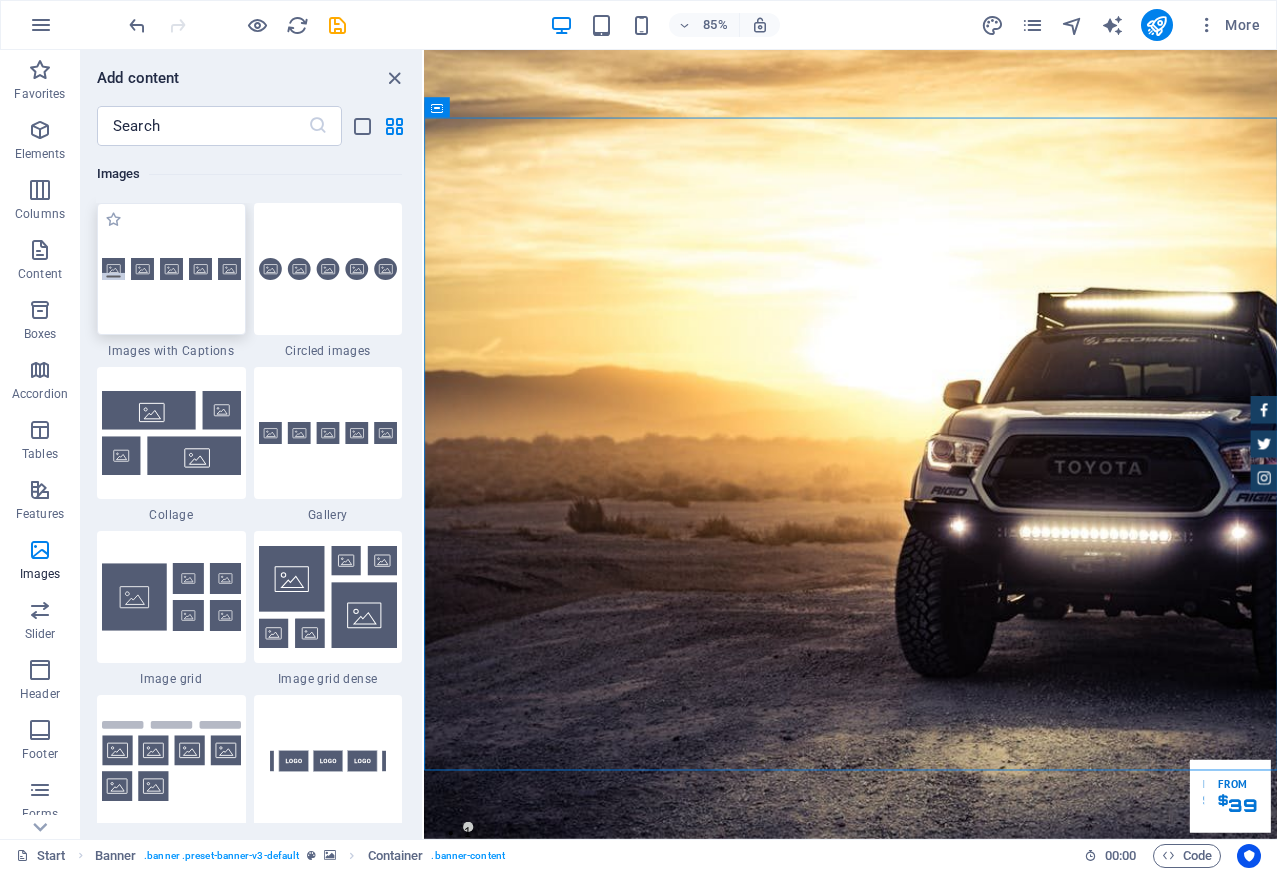 click at bounding box center [171, 269] 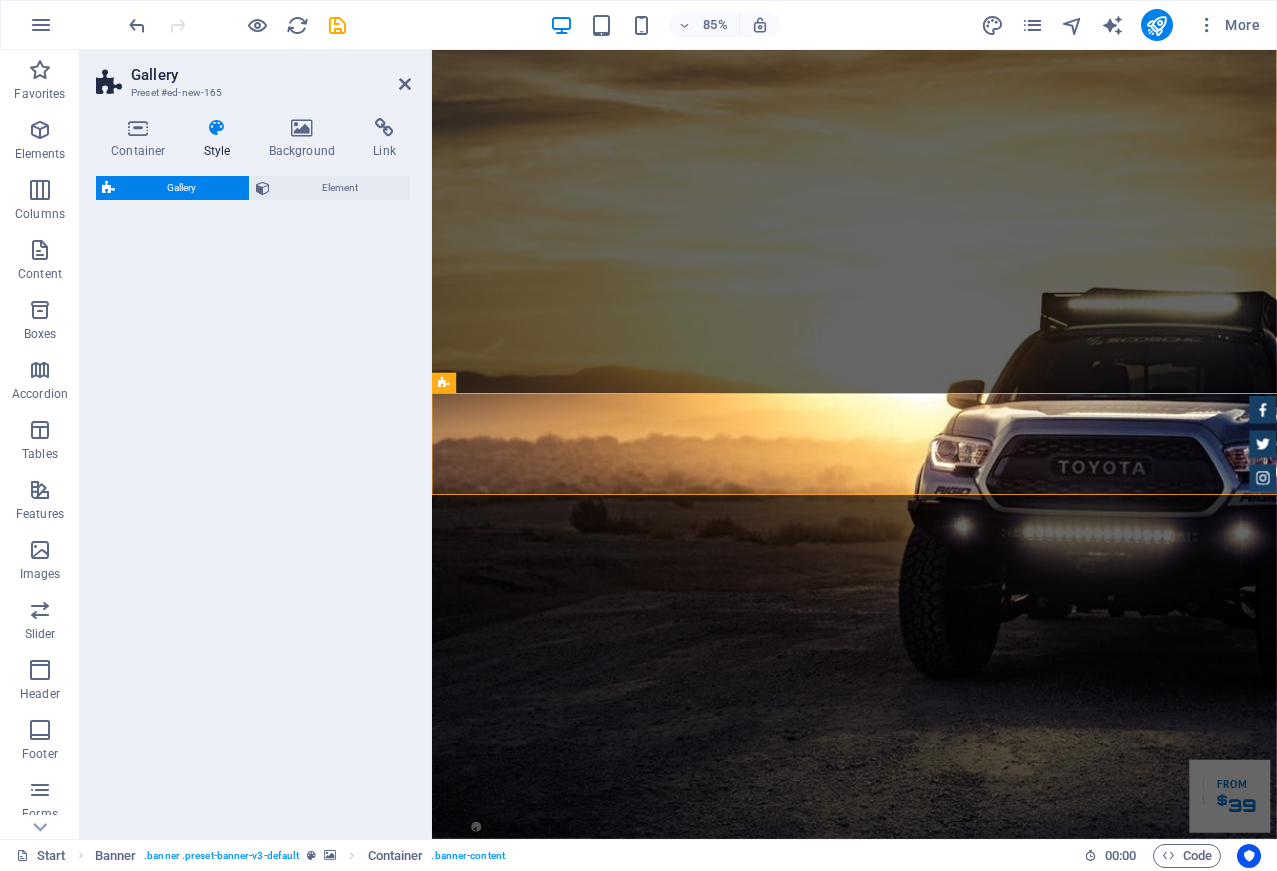 select on "rem" 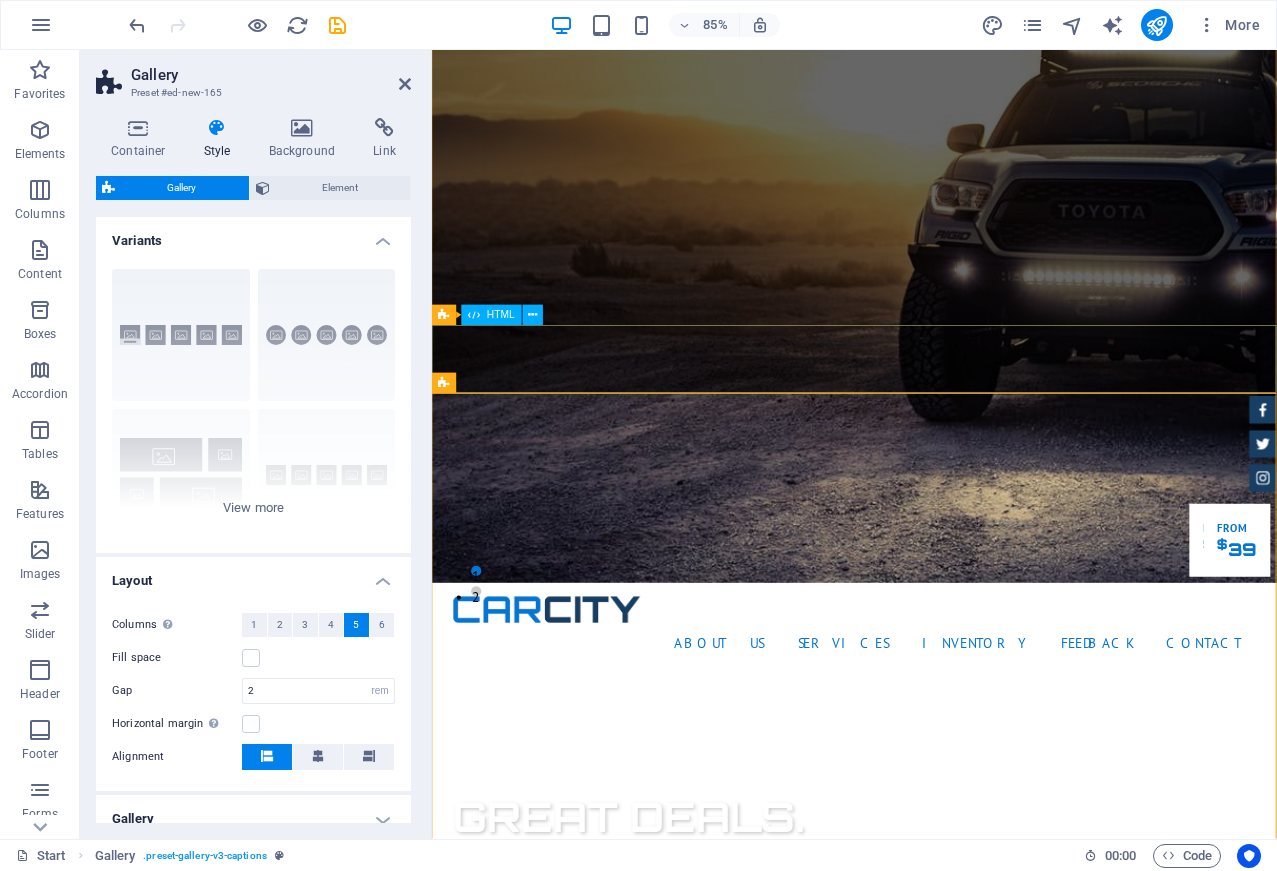 scroll, scrollTop: 0, scrollLeft: 0, axis: both 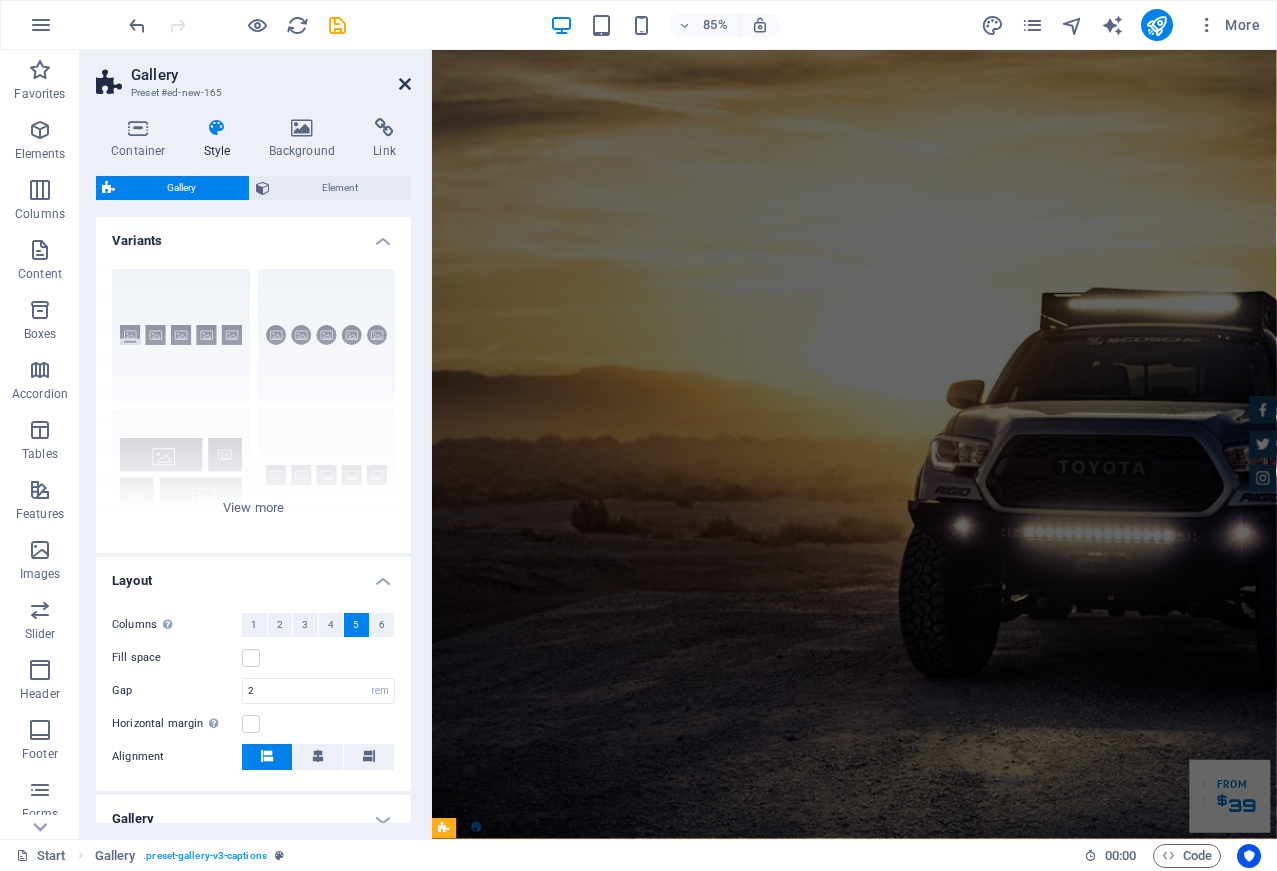 click at bounding box center [405, 84] 